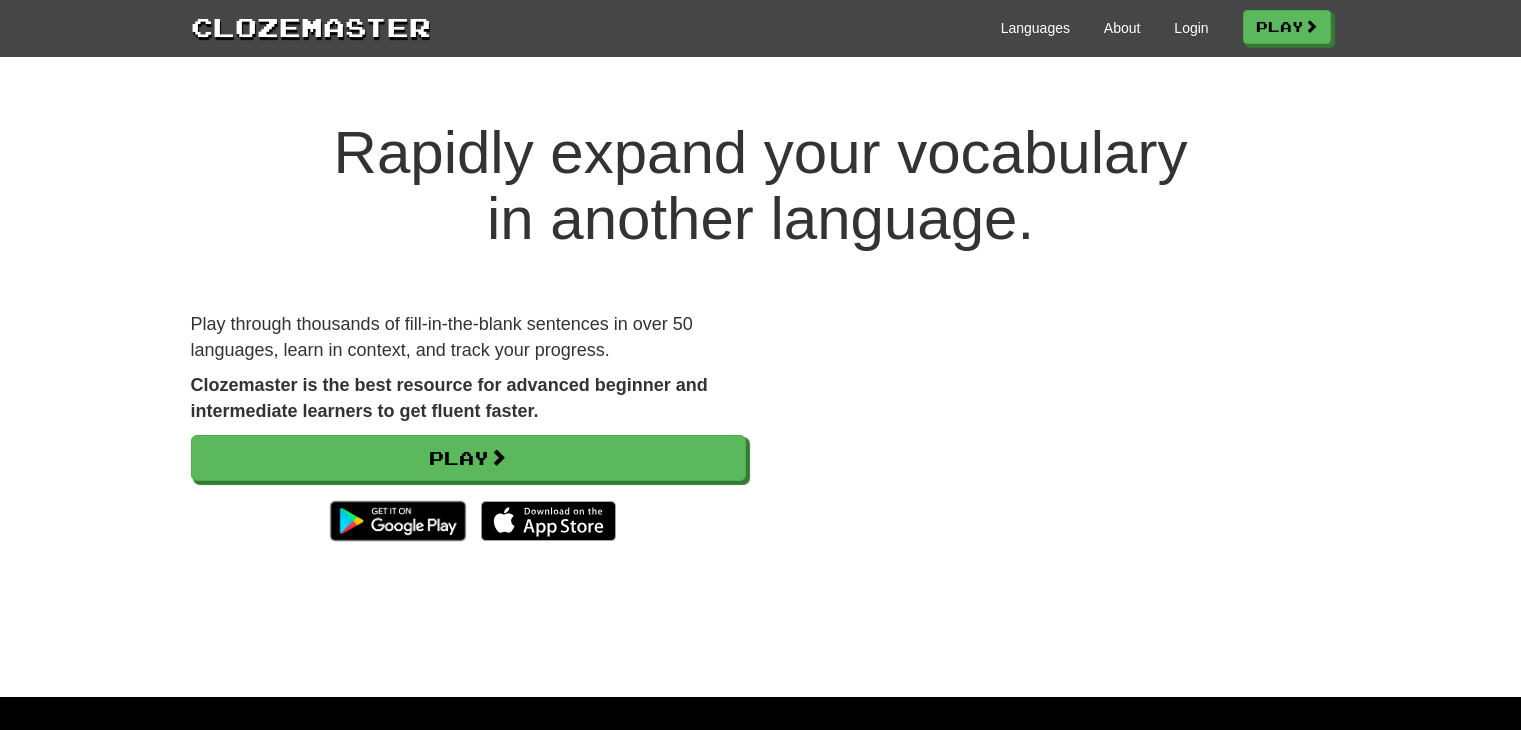 scroll, scrollTop: 0, scrollLeft: 0, axis: both 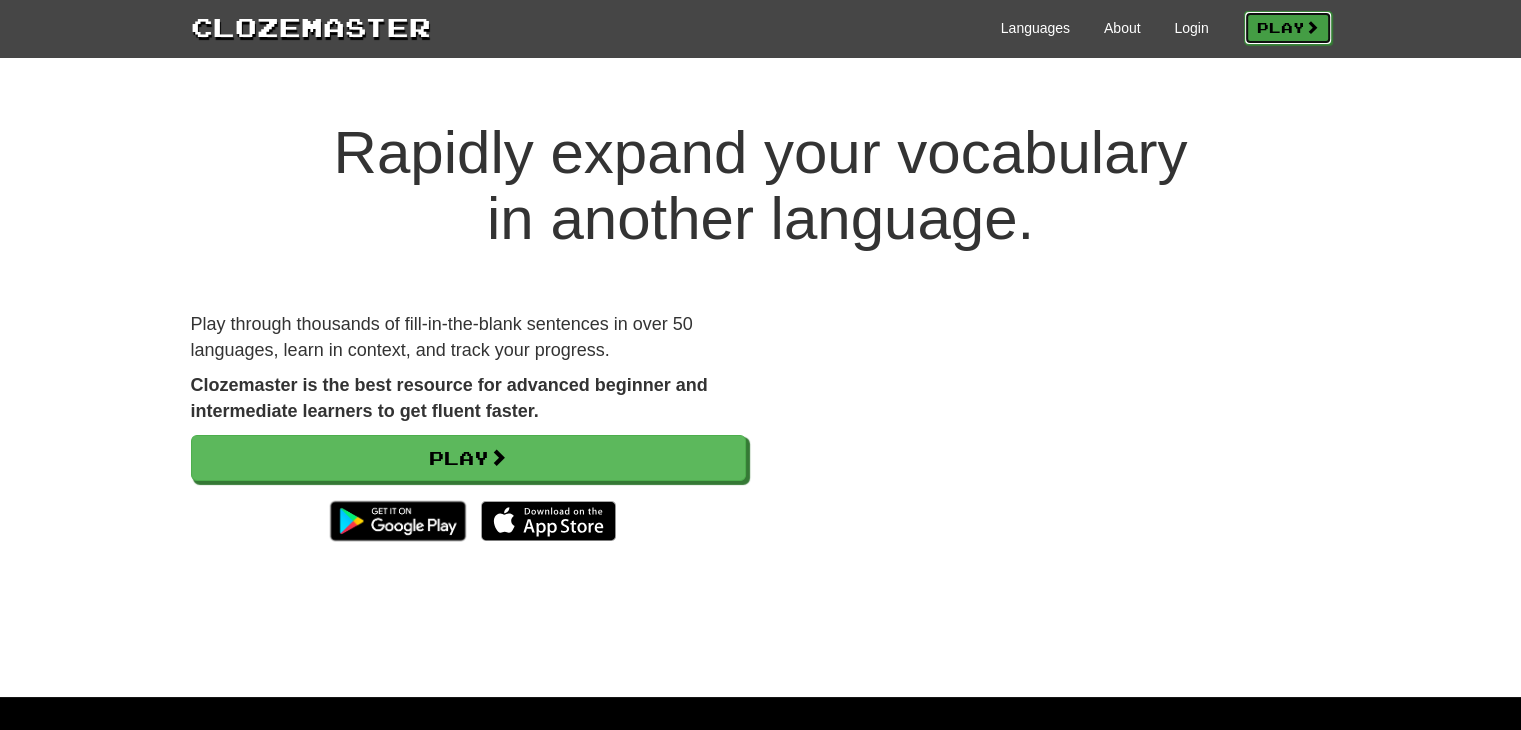 click on "Play" at bounding box center [1288, 28] 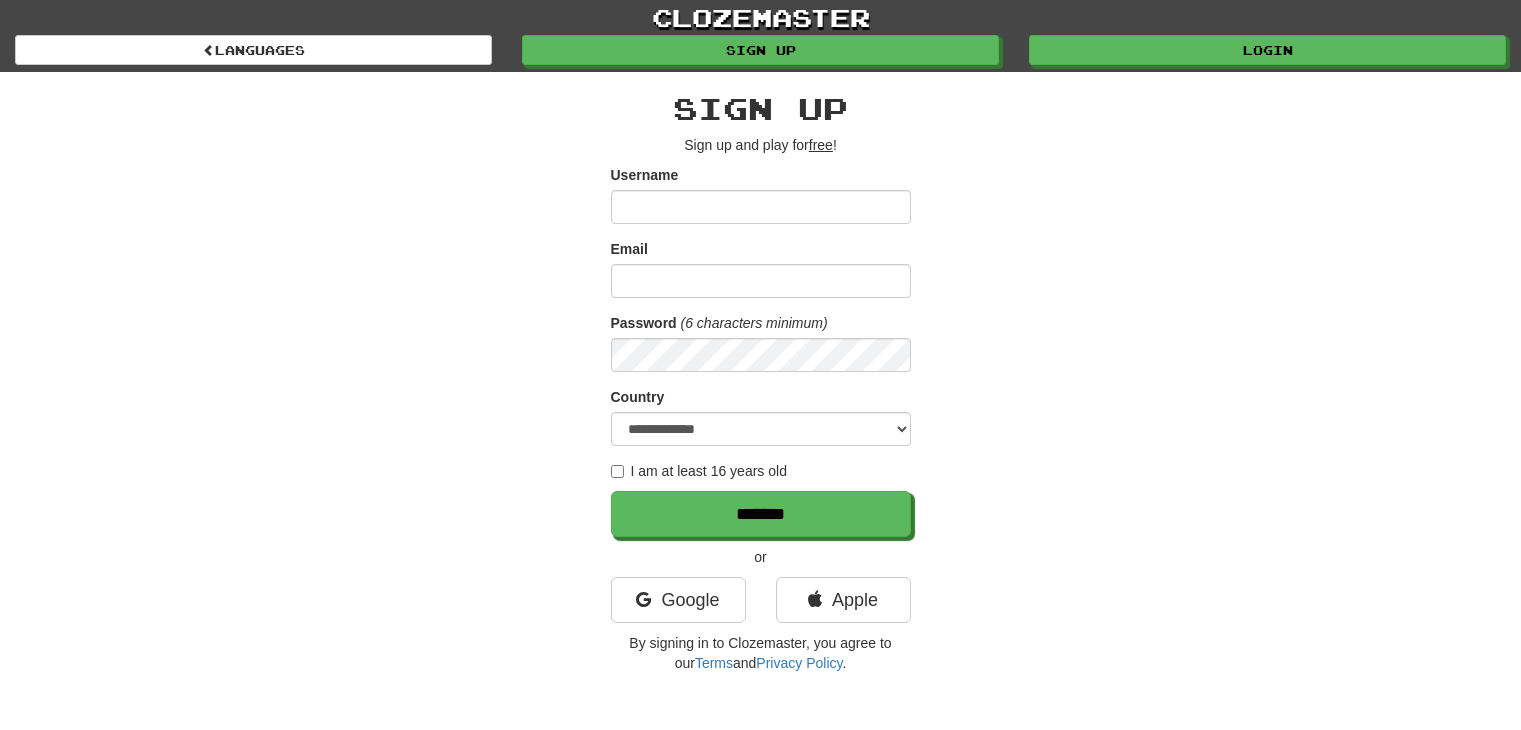 scroll, scrollTop: 0, scrollLeft: 0, axis: both 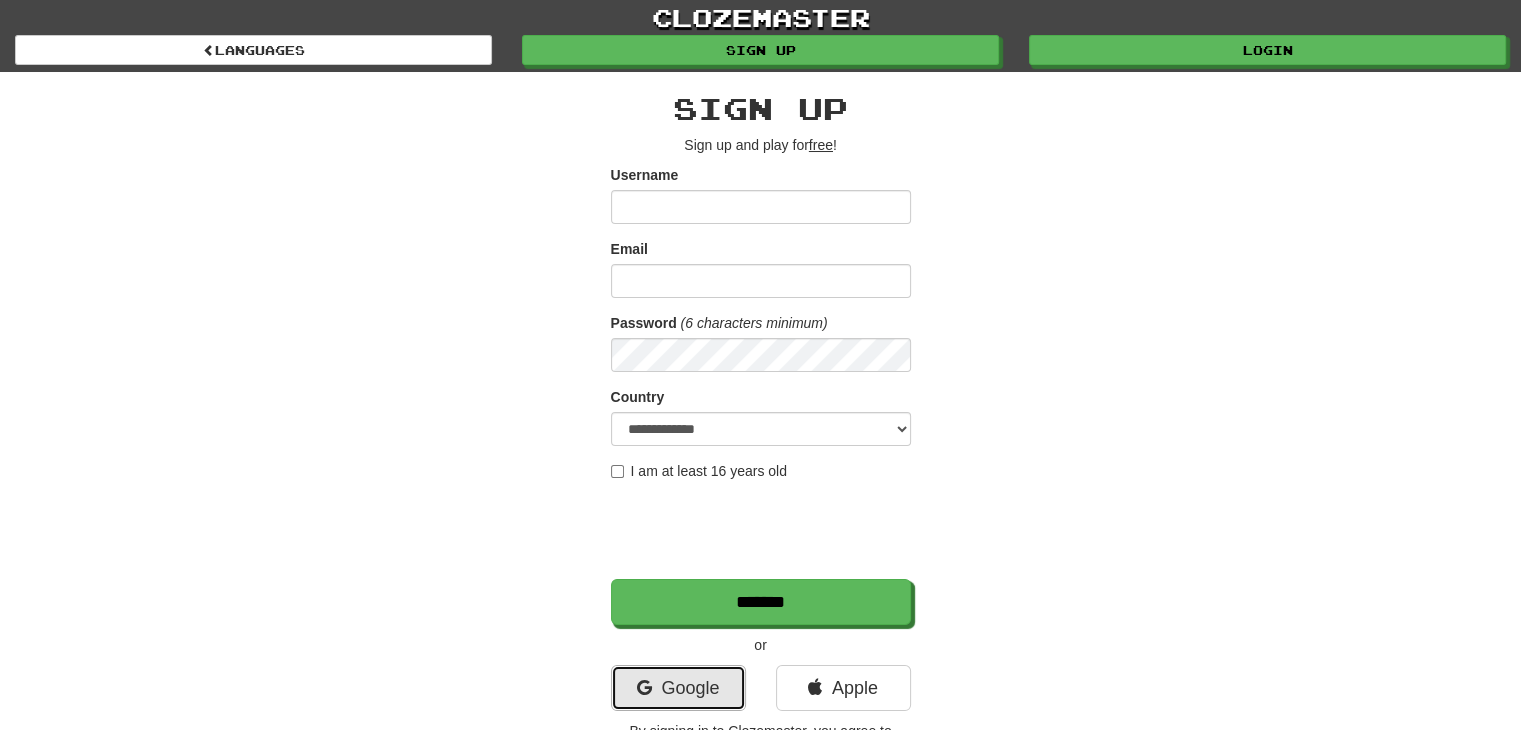 click on "Google" at bounding box center [678, 688] 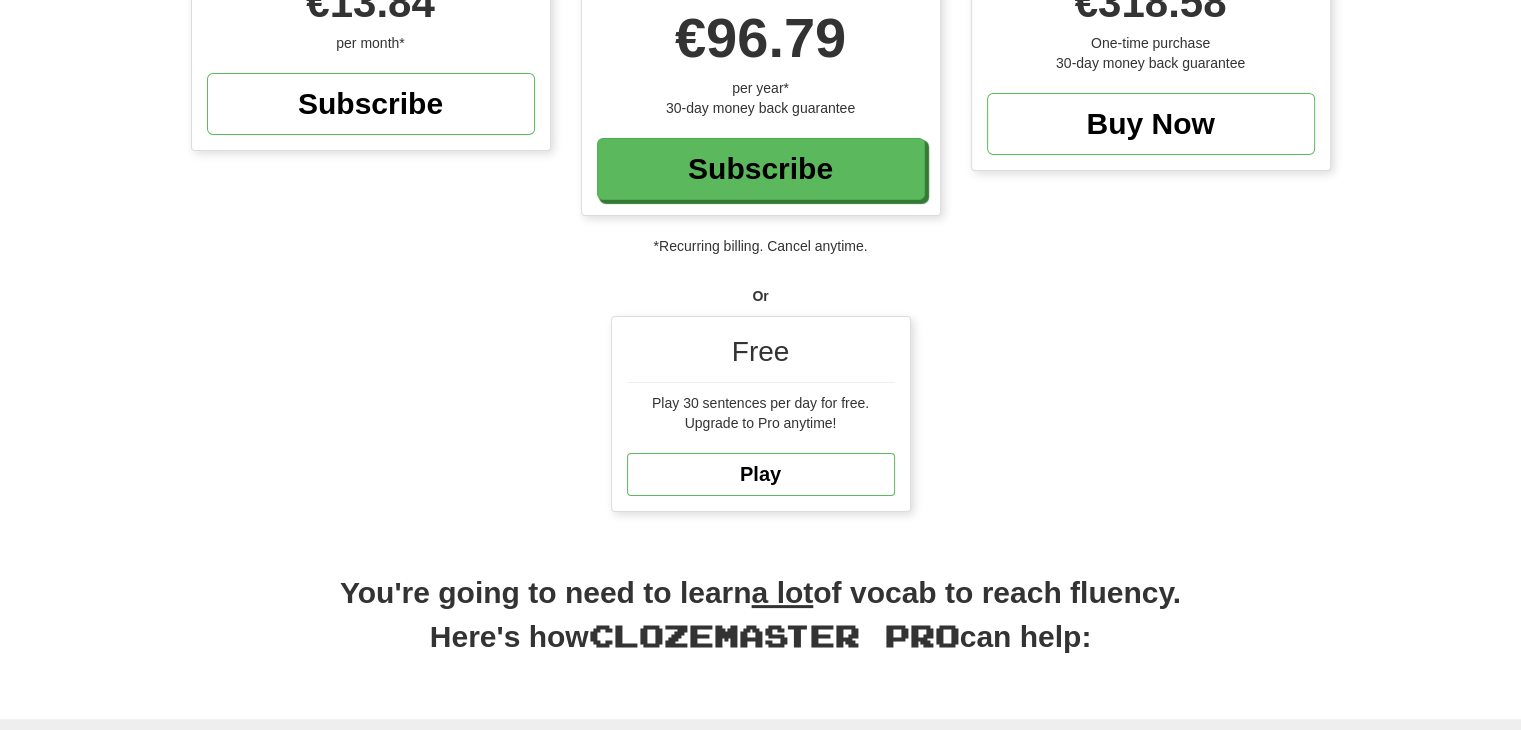 scroll, scrollTop: 296, scrollLeft: 0, axis: vertical 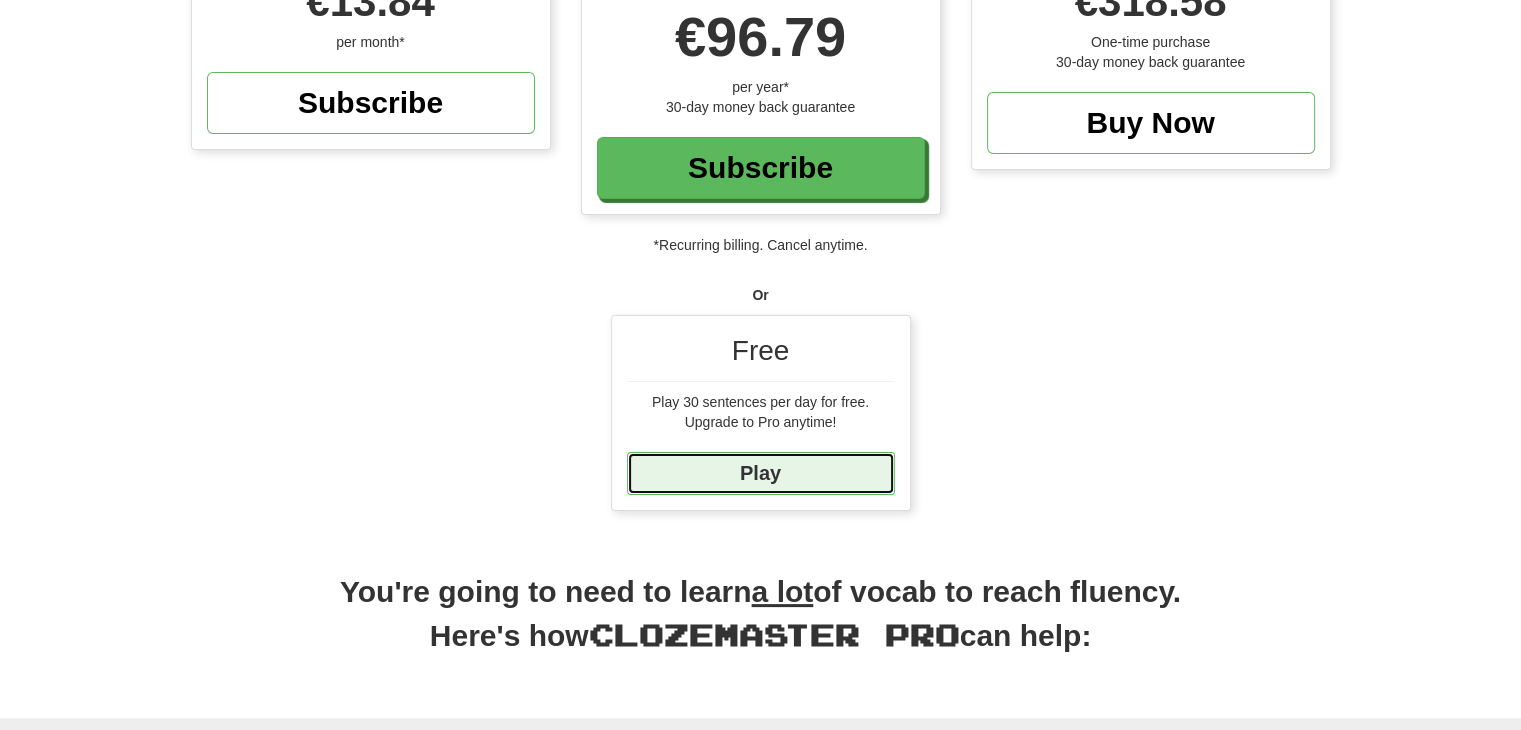 click on "Play" at bounding box center [761, 473] 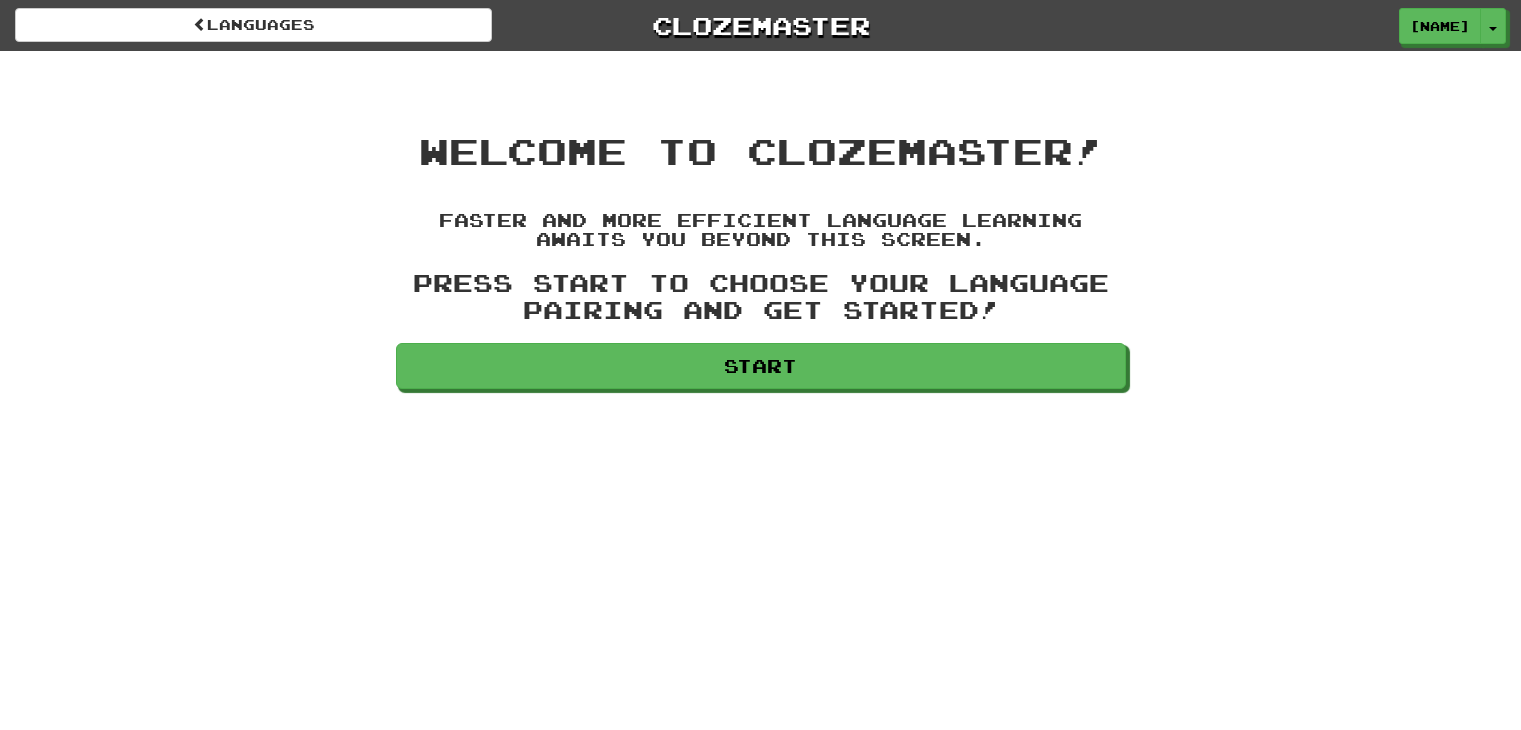 scroll, scrollTop: 0, scrollLeft: 0, axis: both 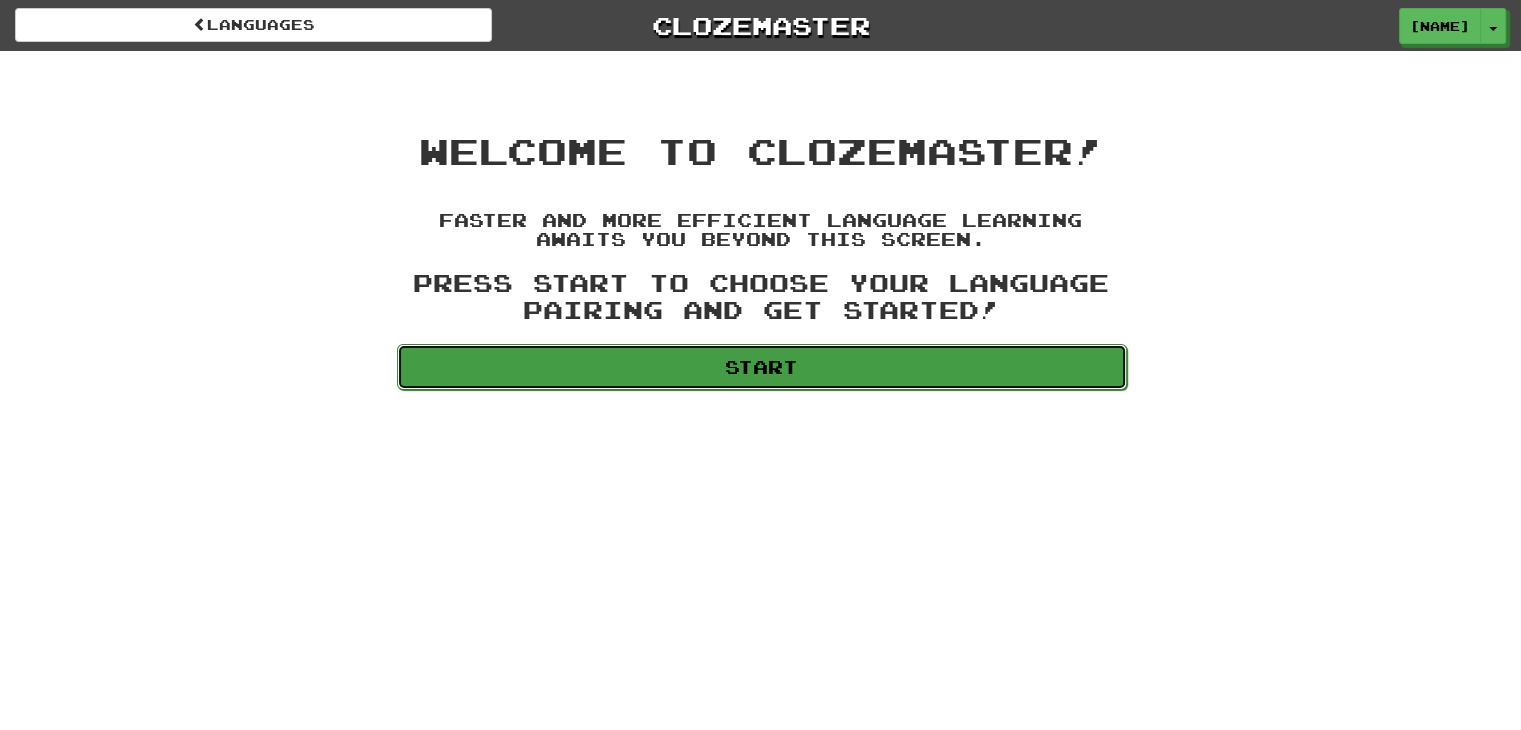 click on "Start" at bounding box center (762, 367) 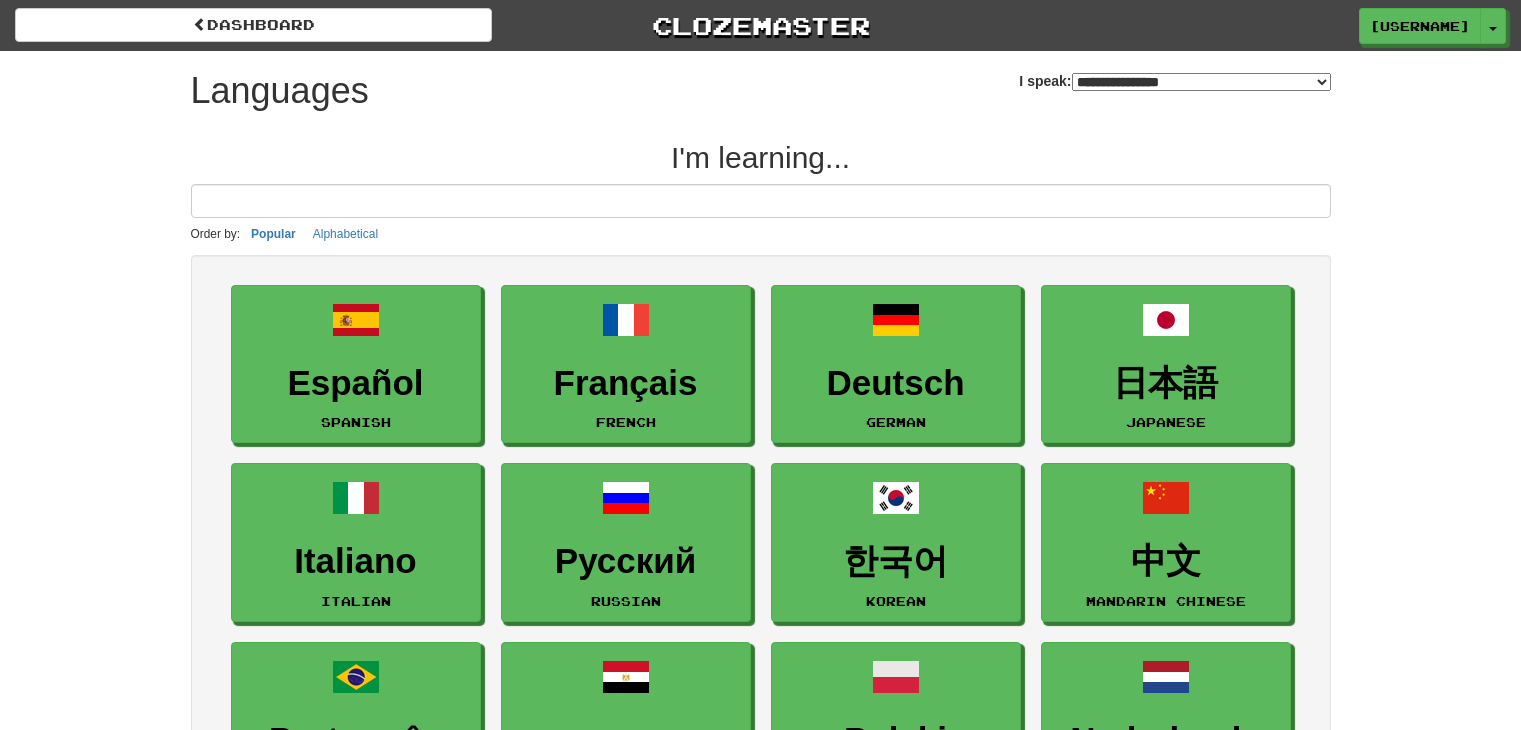 select on "*******" 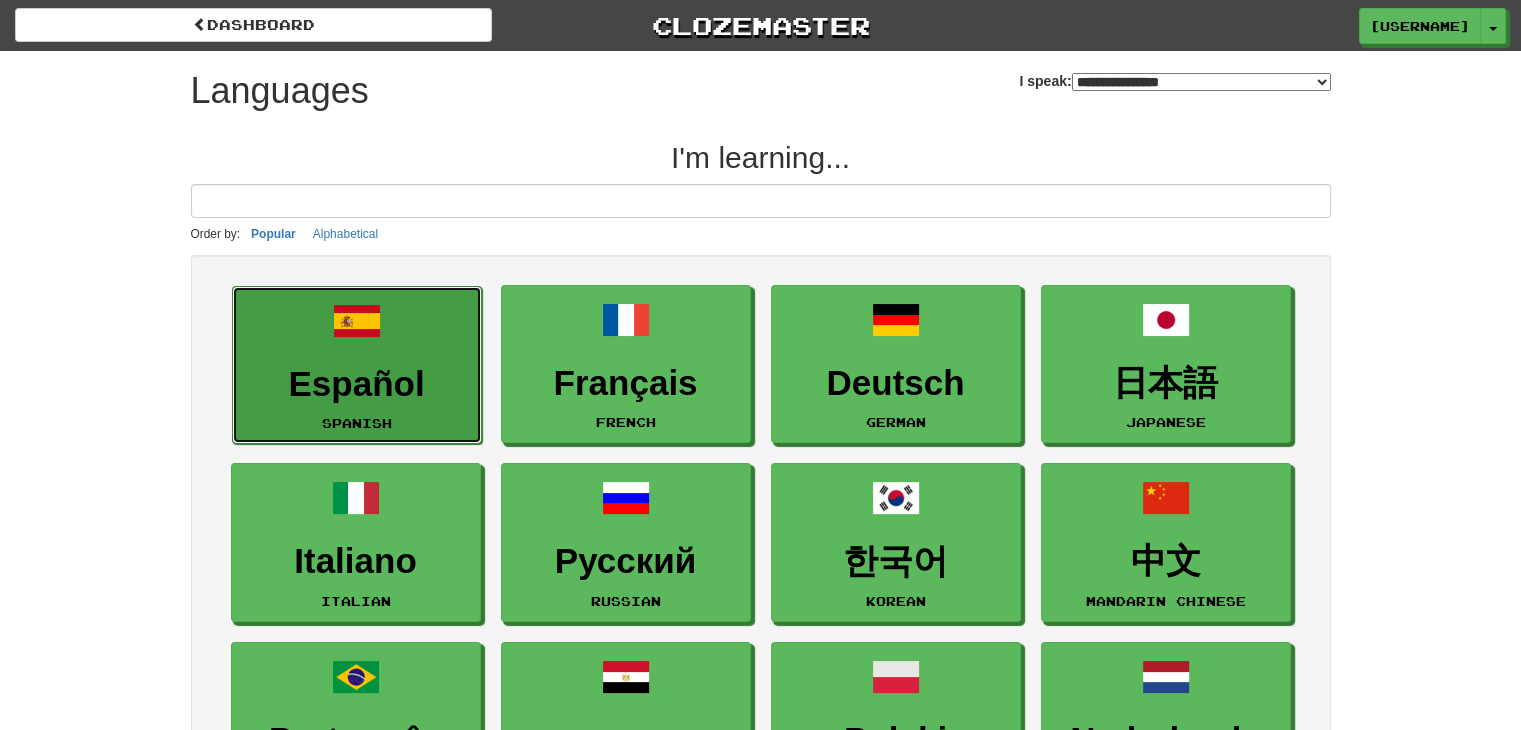 click on "Español Spanish" at bounding box center [357, 365] 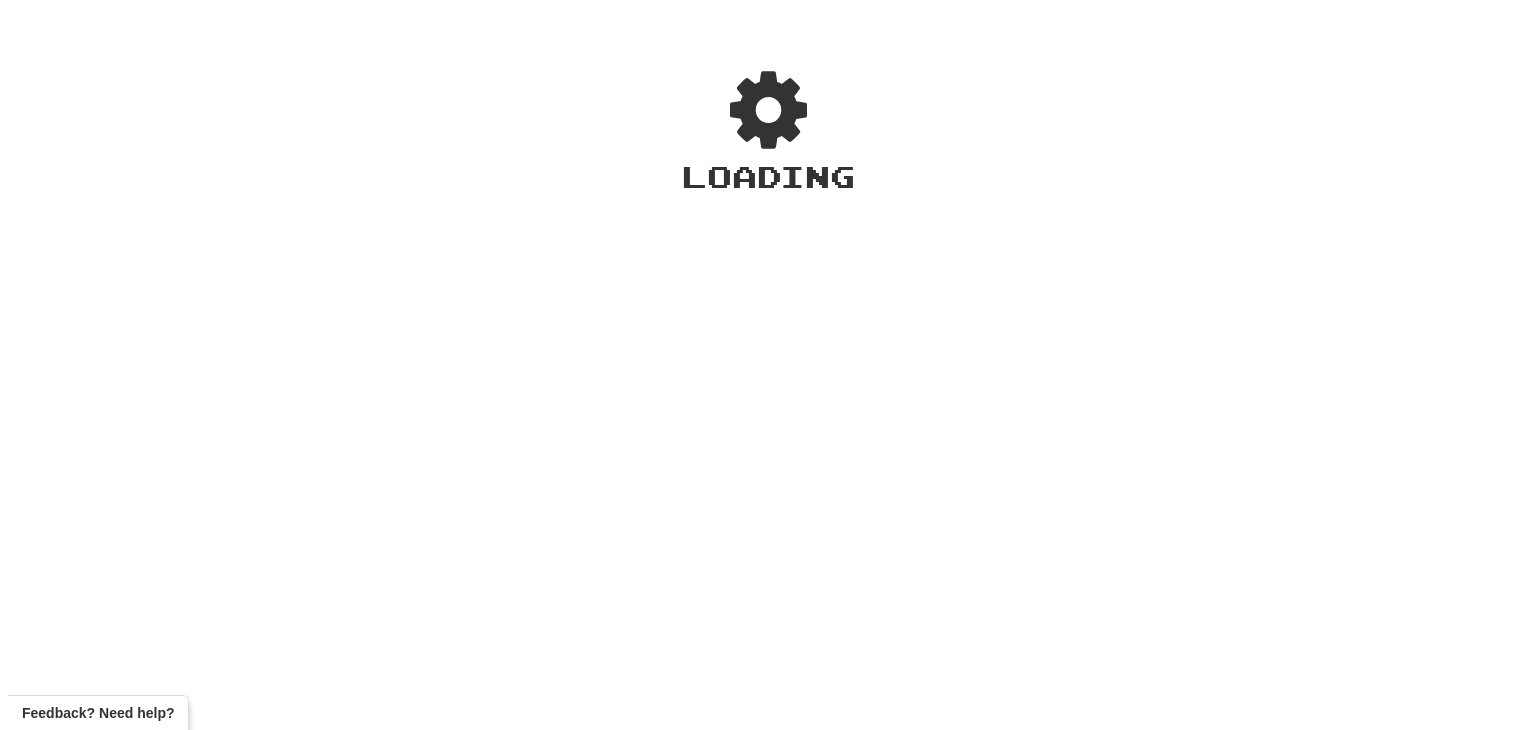 scroll, scrollTop: 0, scrollLeft: 0, axis: both 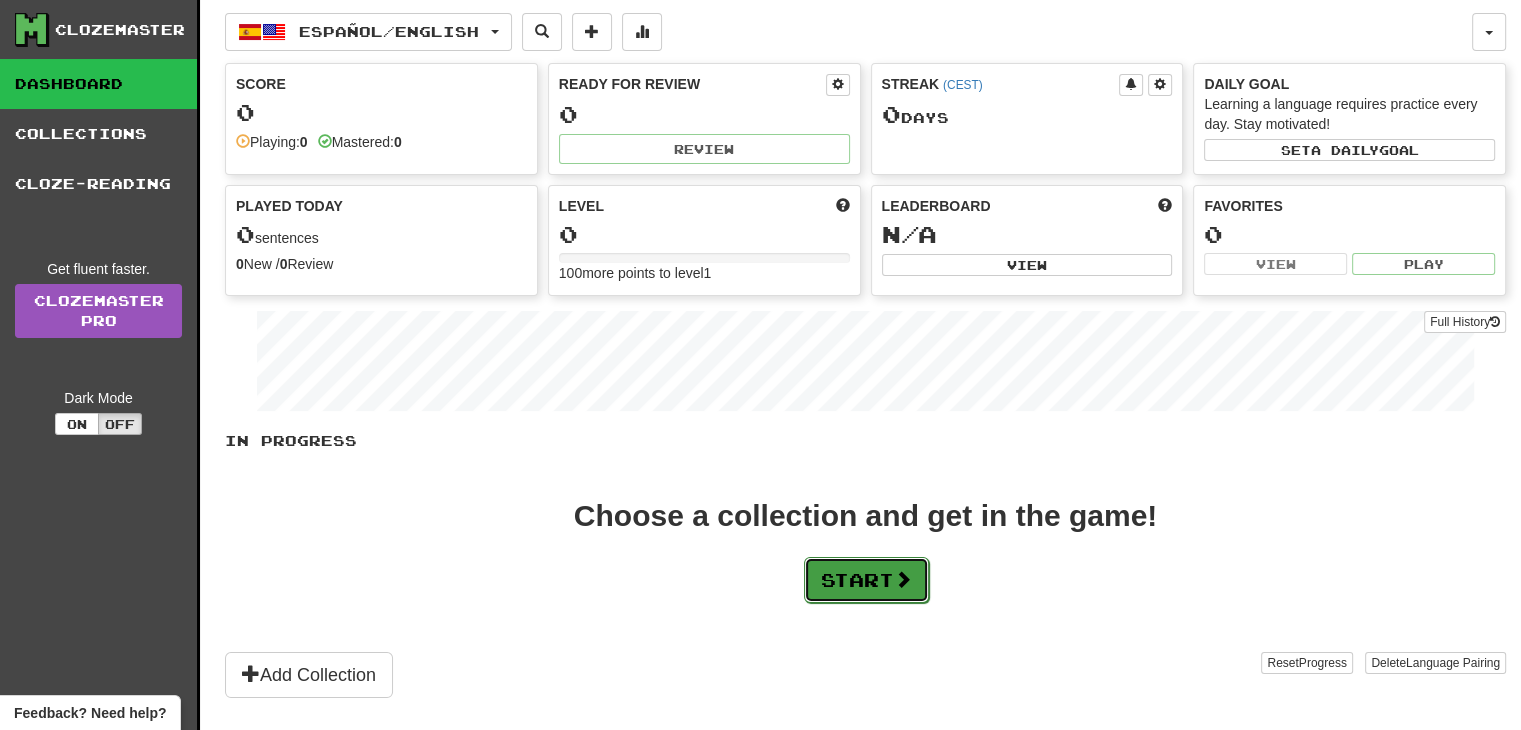 click on "Start" at bounding box center [866, 580] 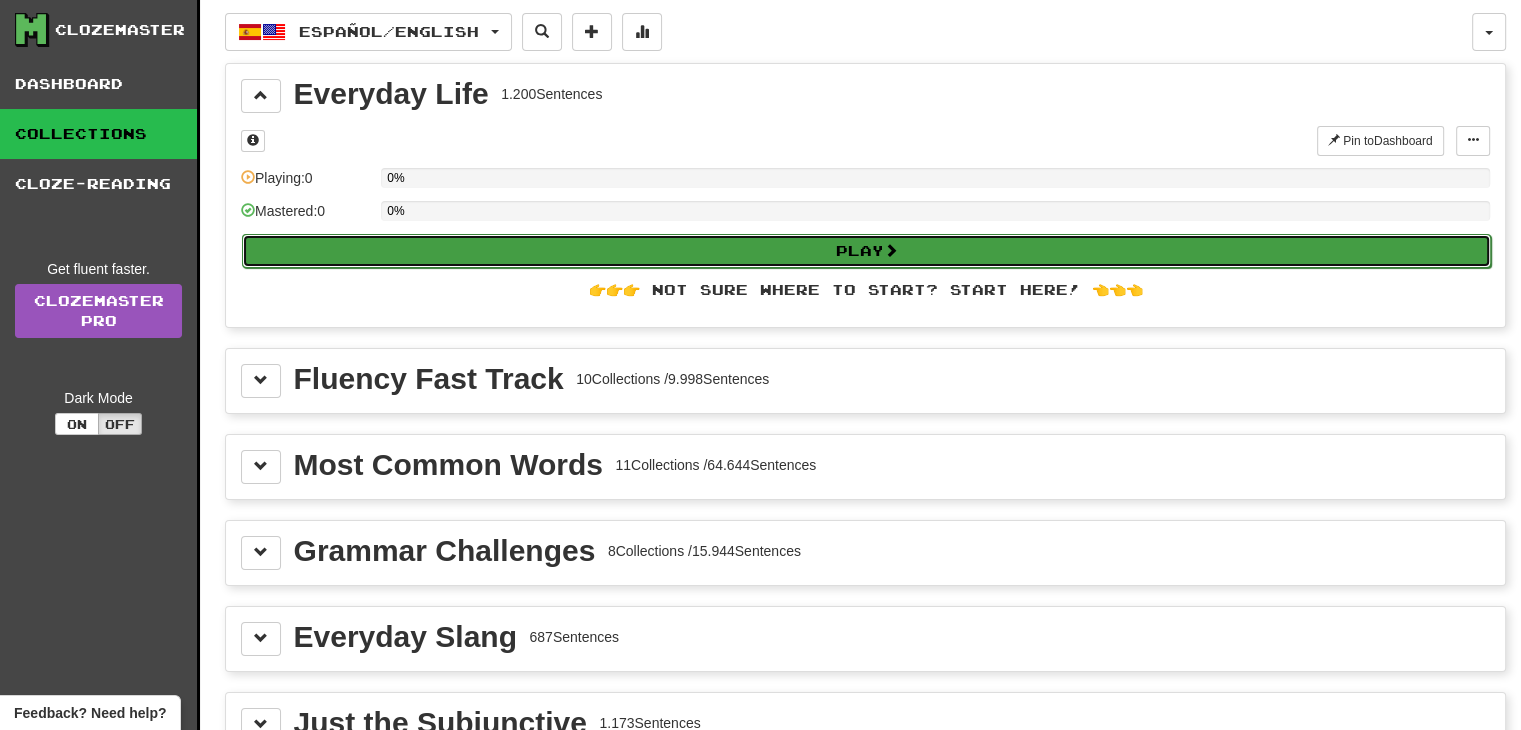 click on "Play" at bounding box center (866, 251) 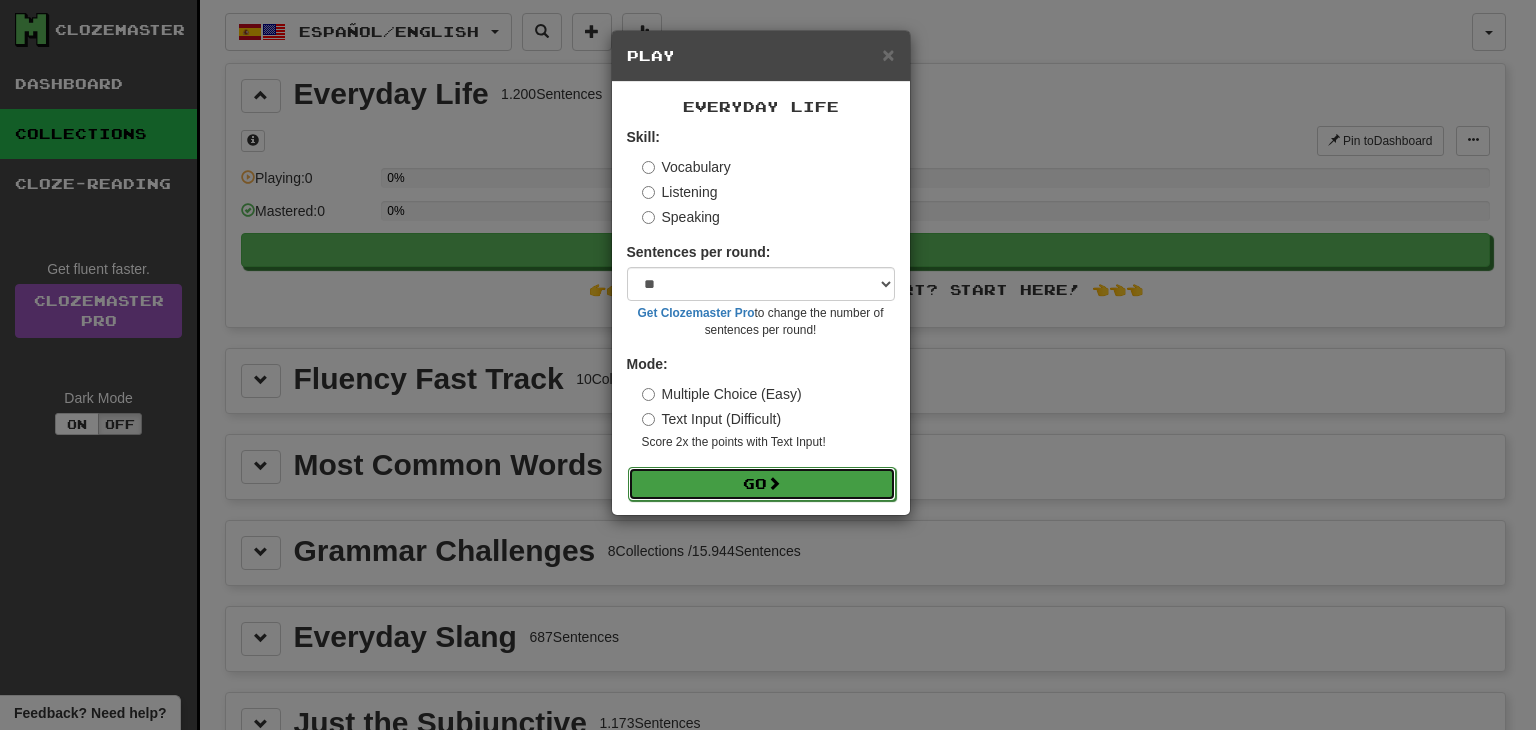 click on "Go" at bounding box center (762, 484) 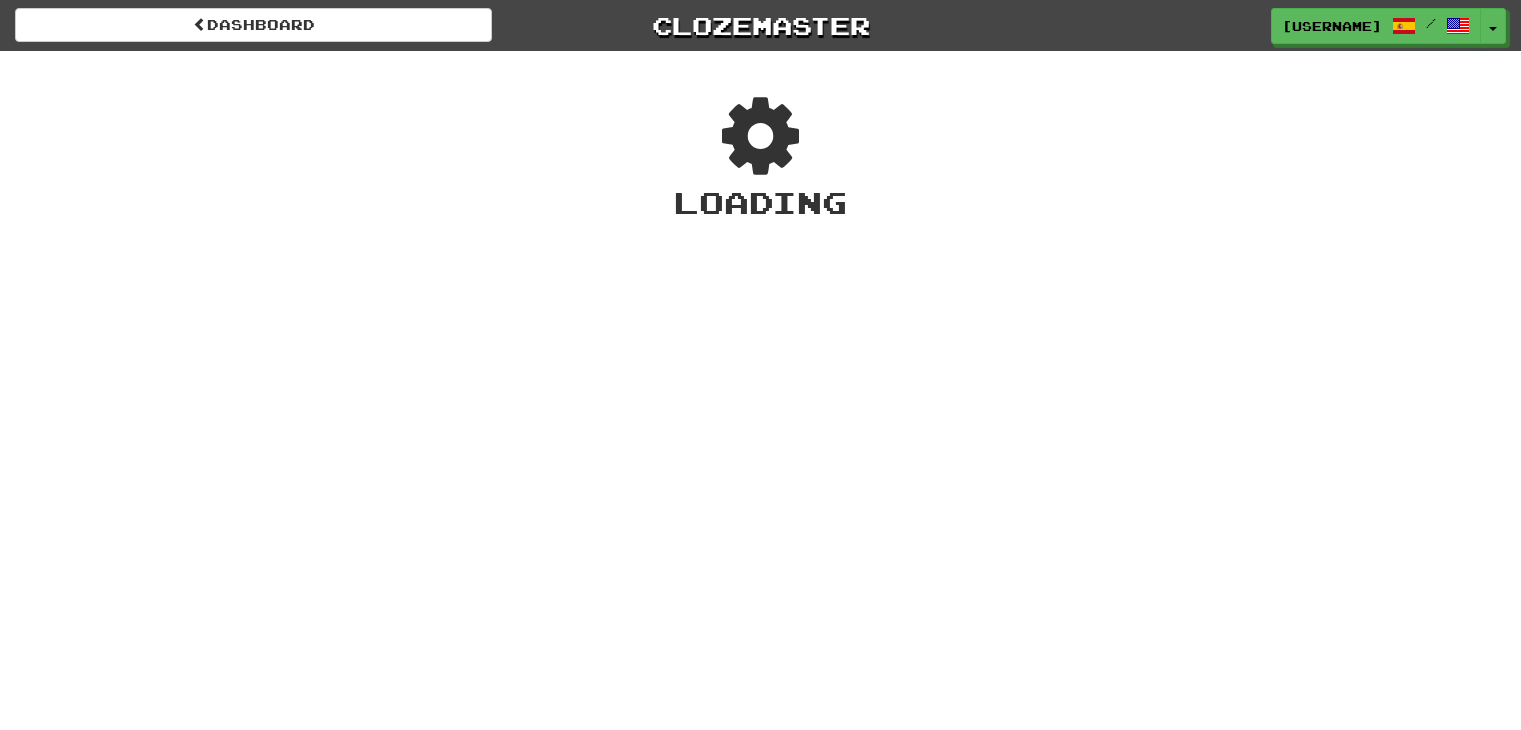 scroll, scrollTop: 0, scrollLeft: 0, axis: both 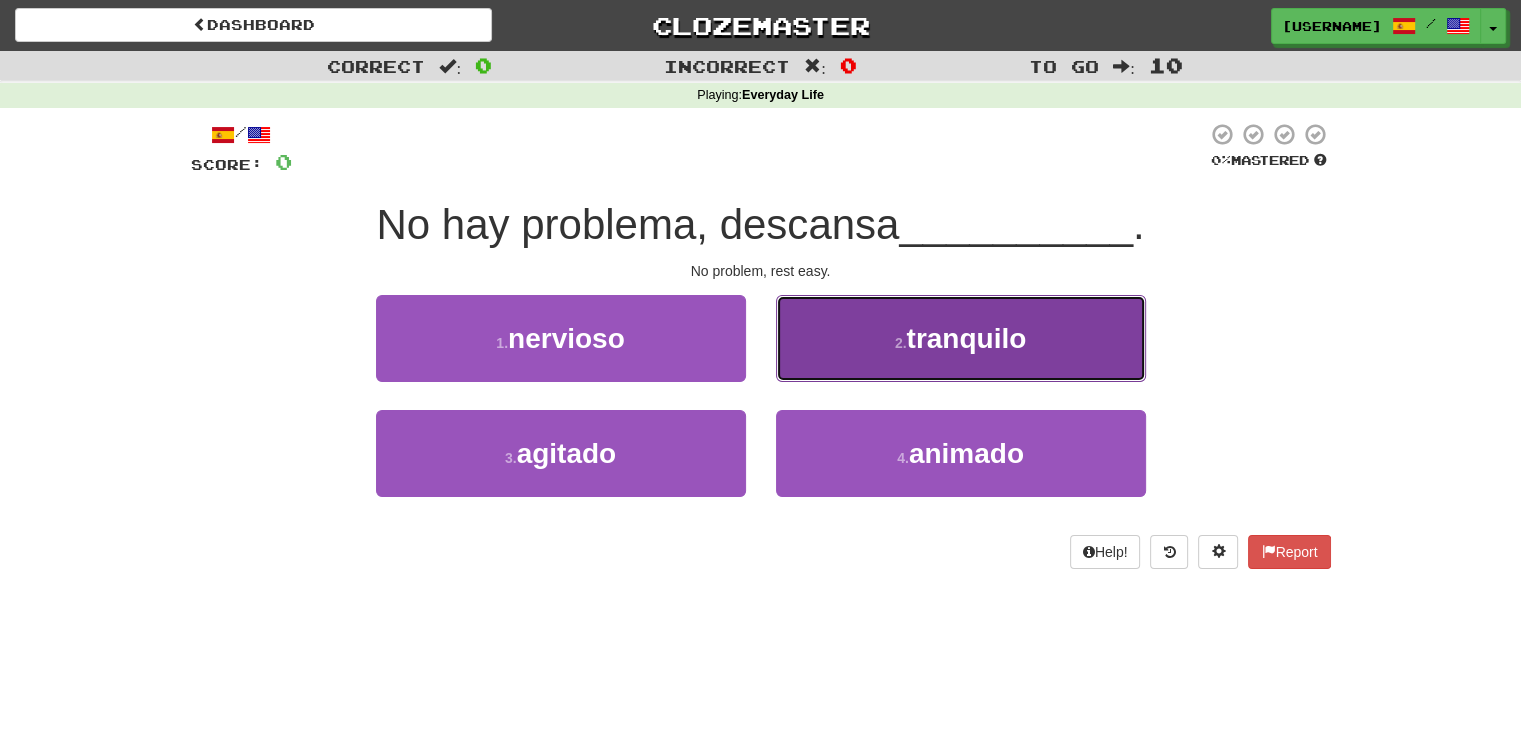 click on "tranquilo" at bounding box center (966, 338) 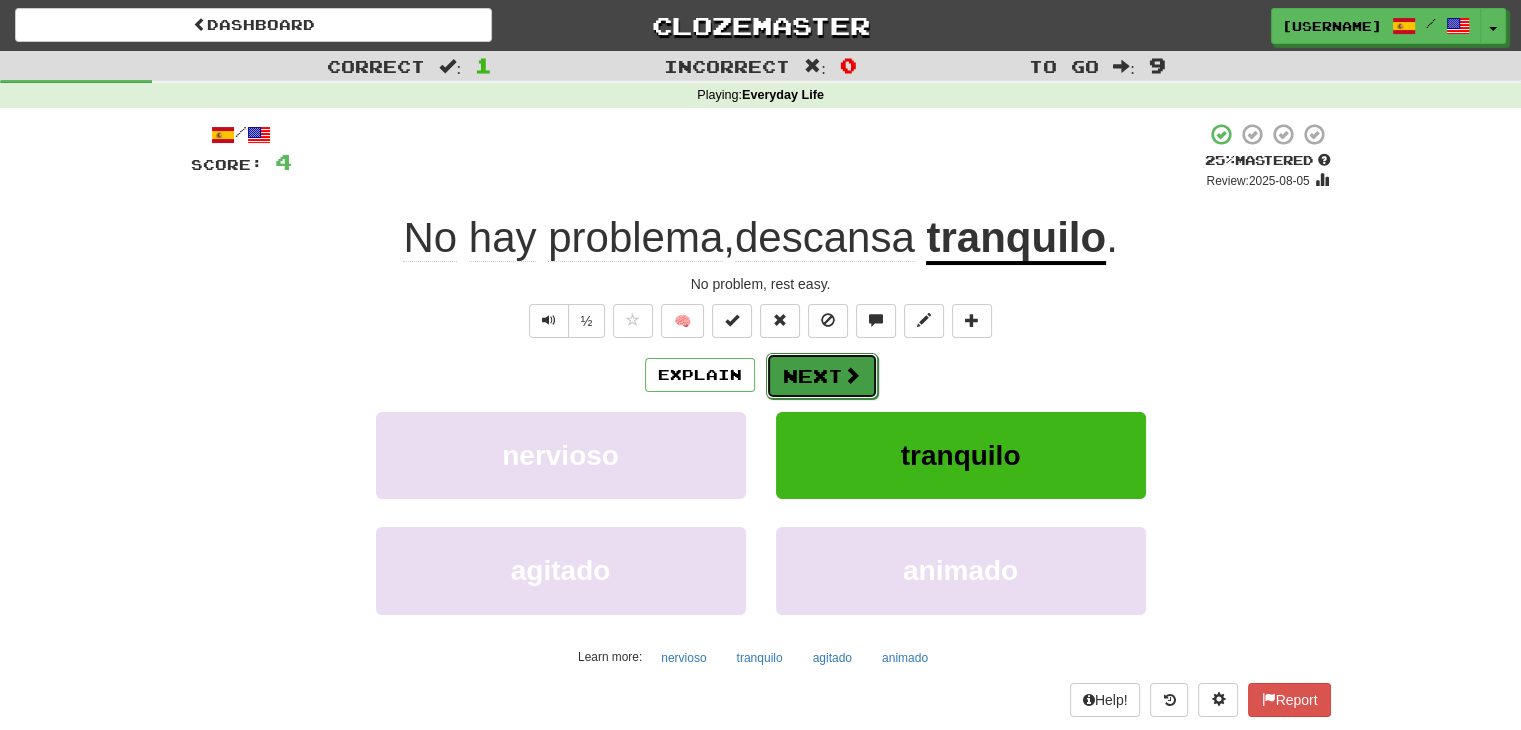 click on "Next" at bounding box center (822, 376) 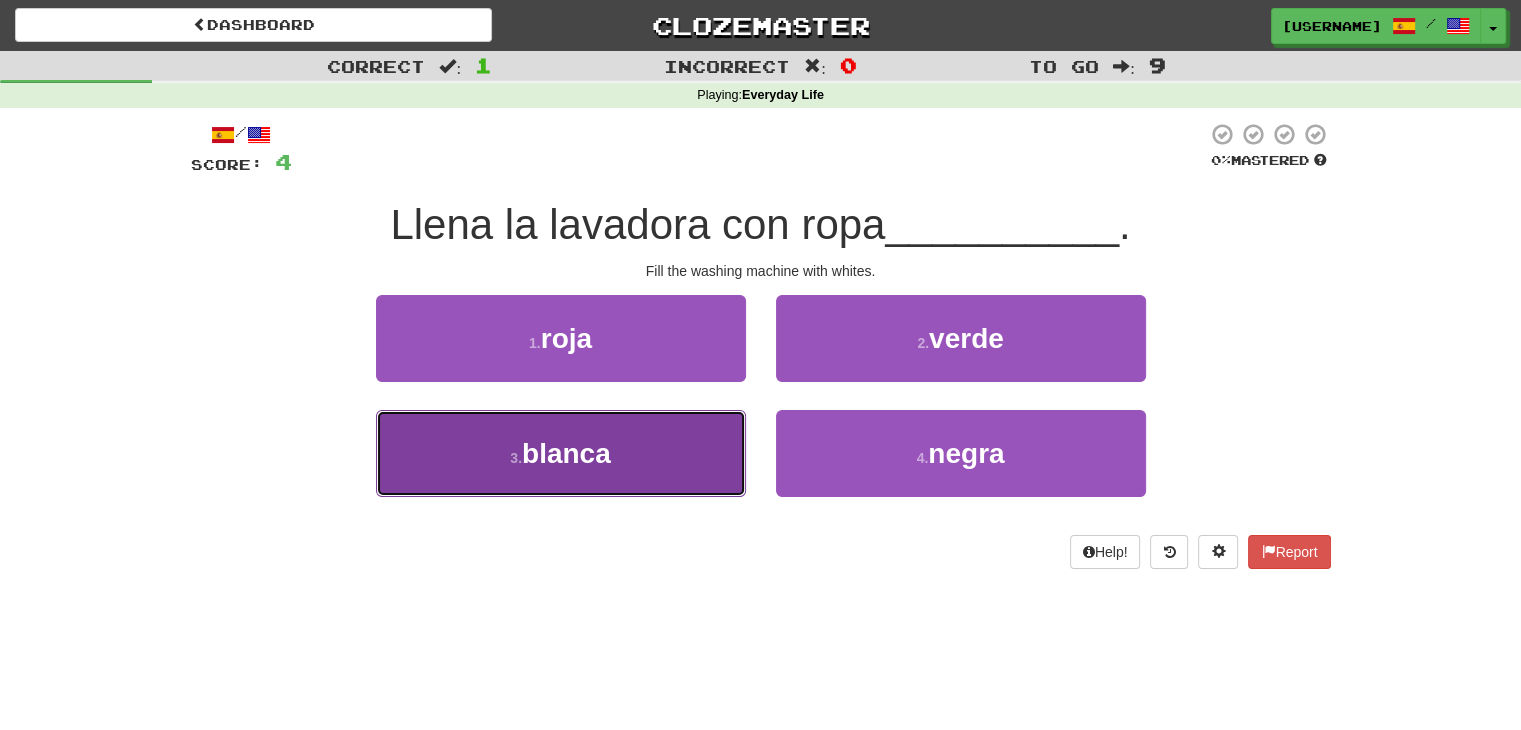 click on "blanca" at bounding box center [566, 453] 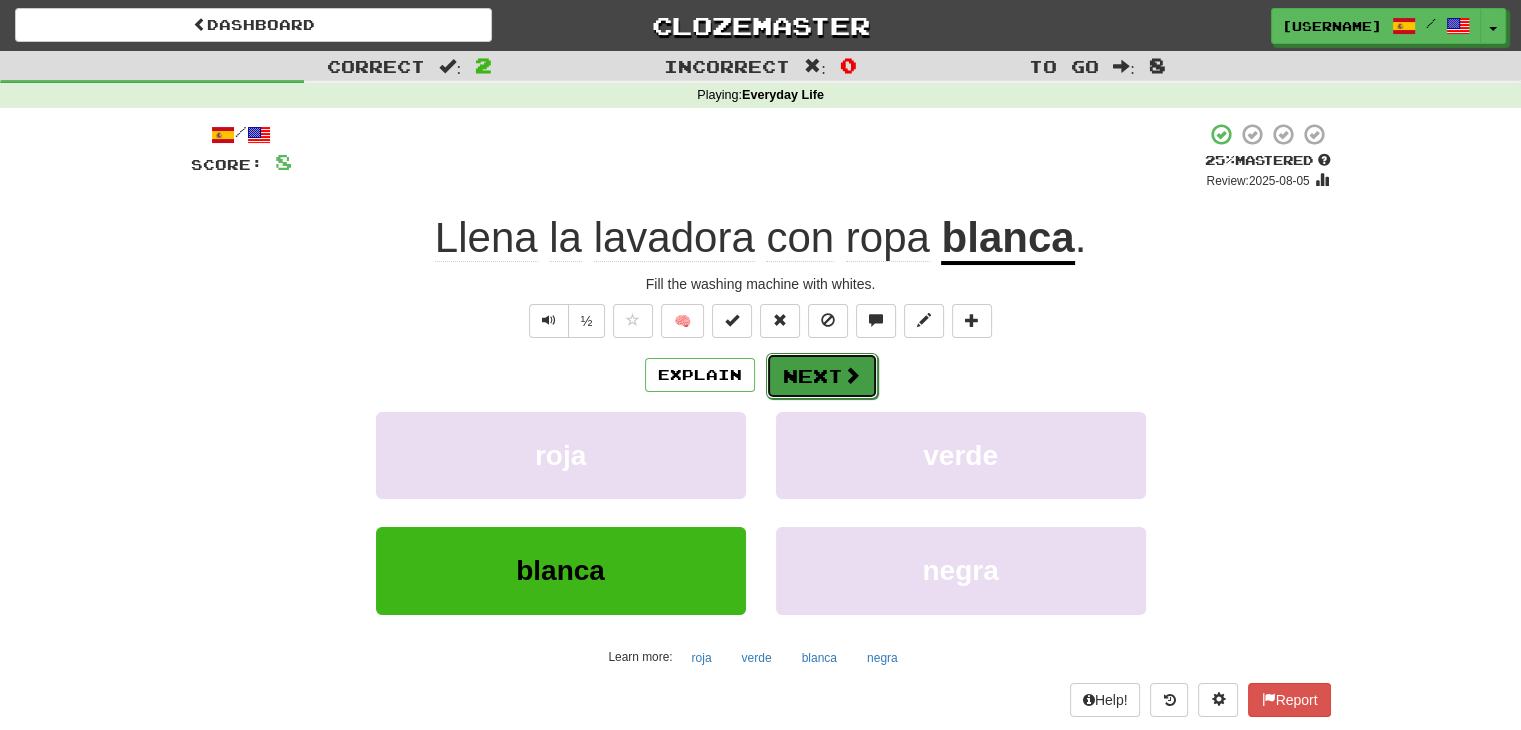 click at bounding box center [852, 375] 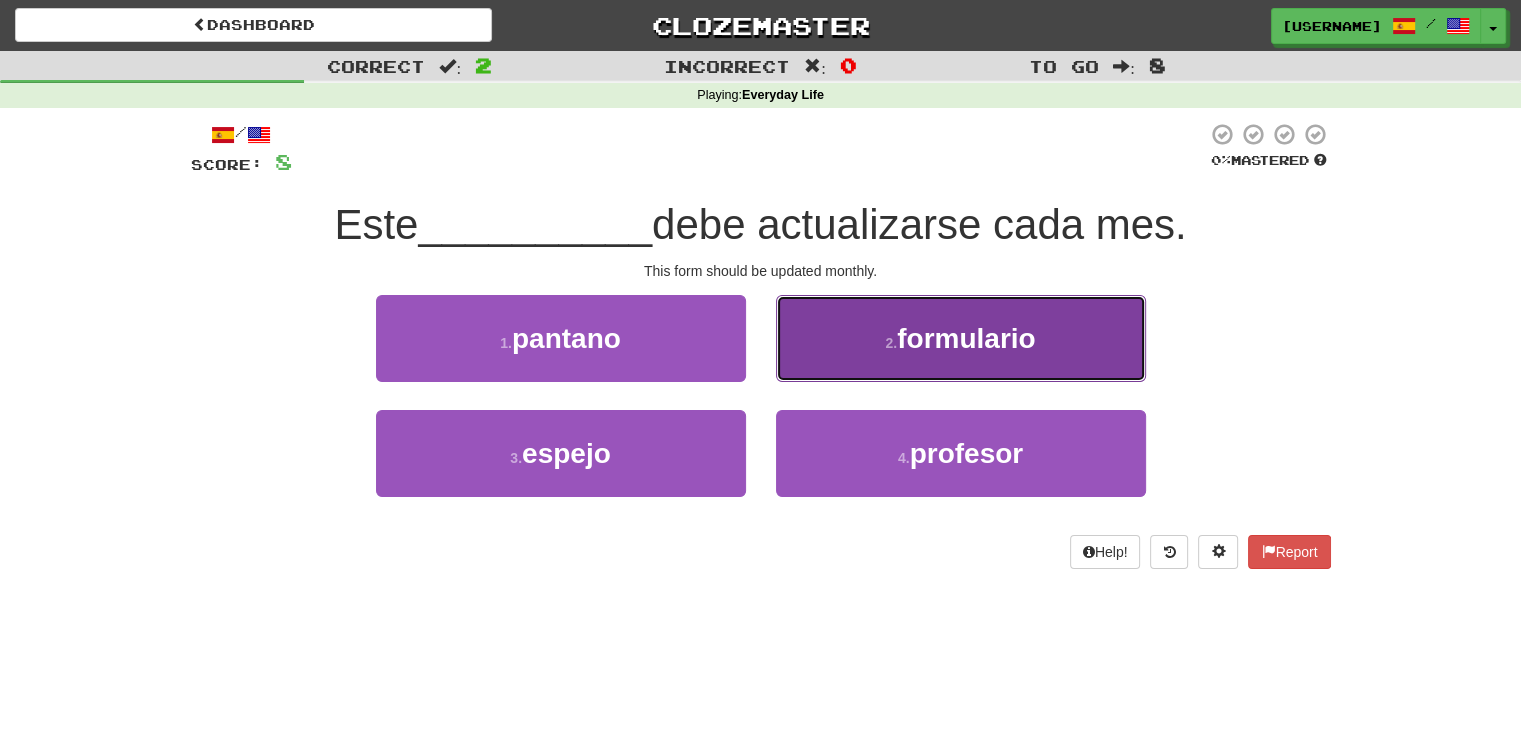 click on "formulario" at bounding box center (966, 338) 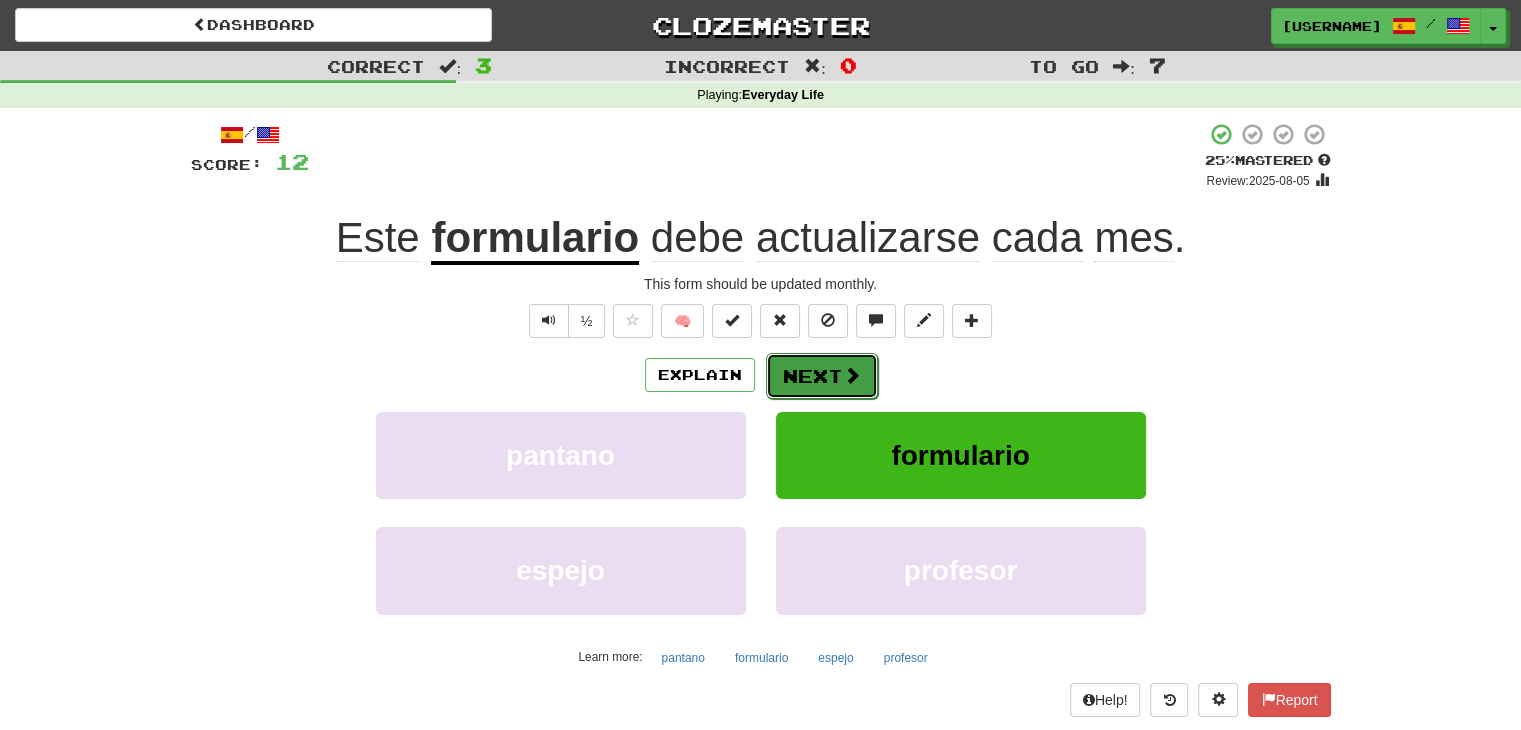 click on "Next" at bounding box center (822, 376) 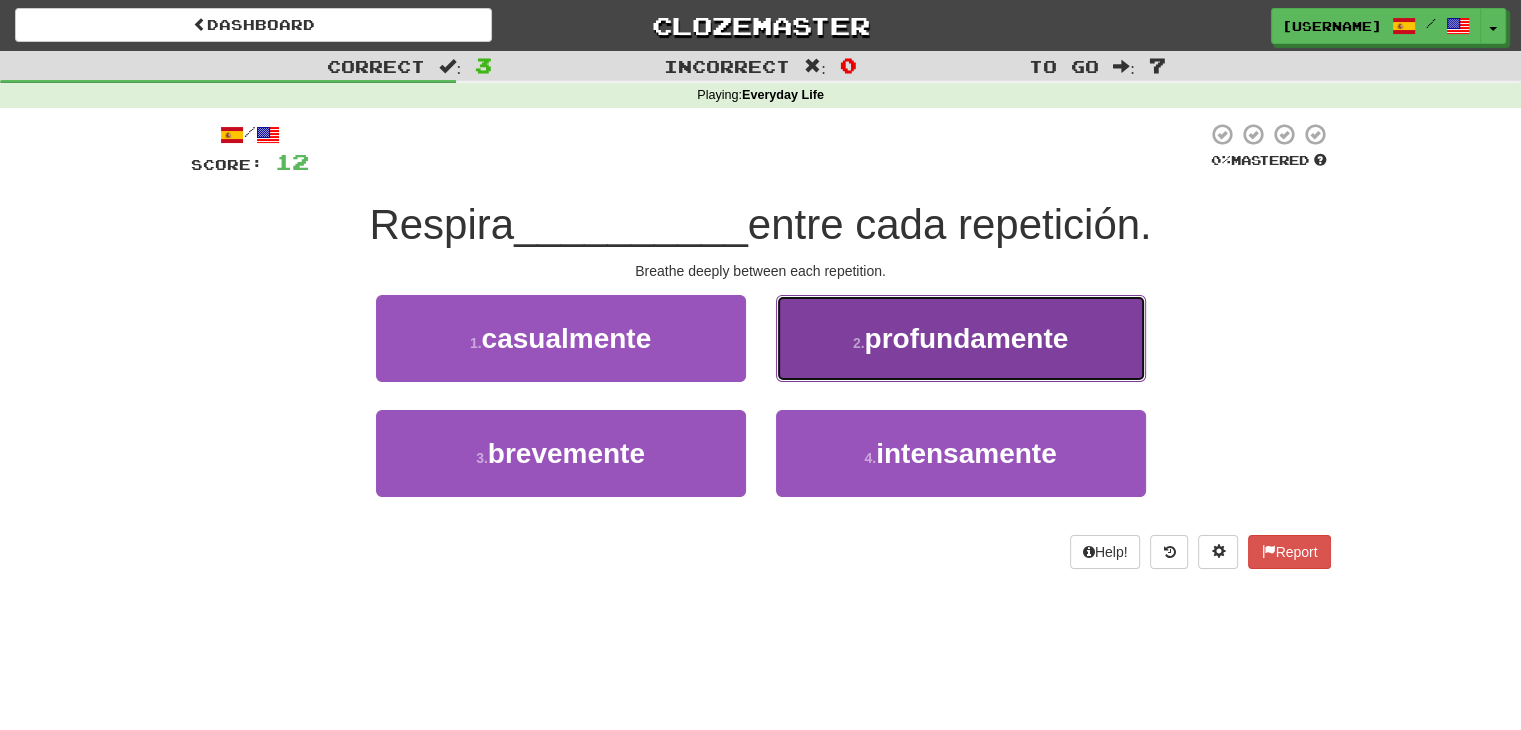 click on "profundamente" at bounding box center [966, 338] 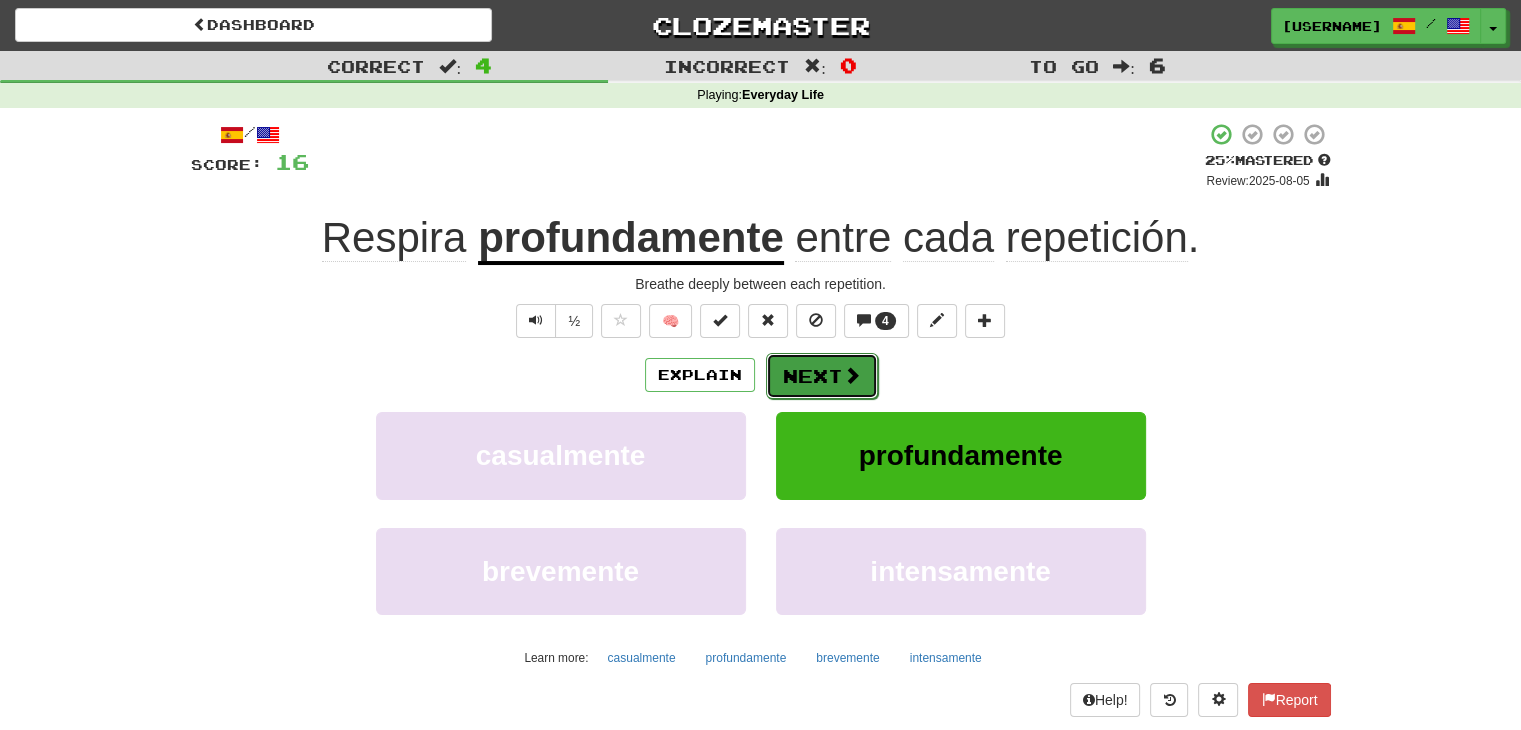 click on "Next" at bounding box center (822, 376) 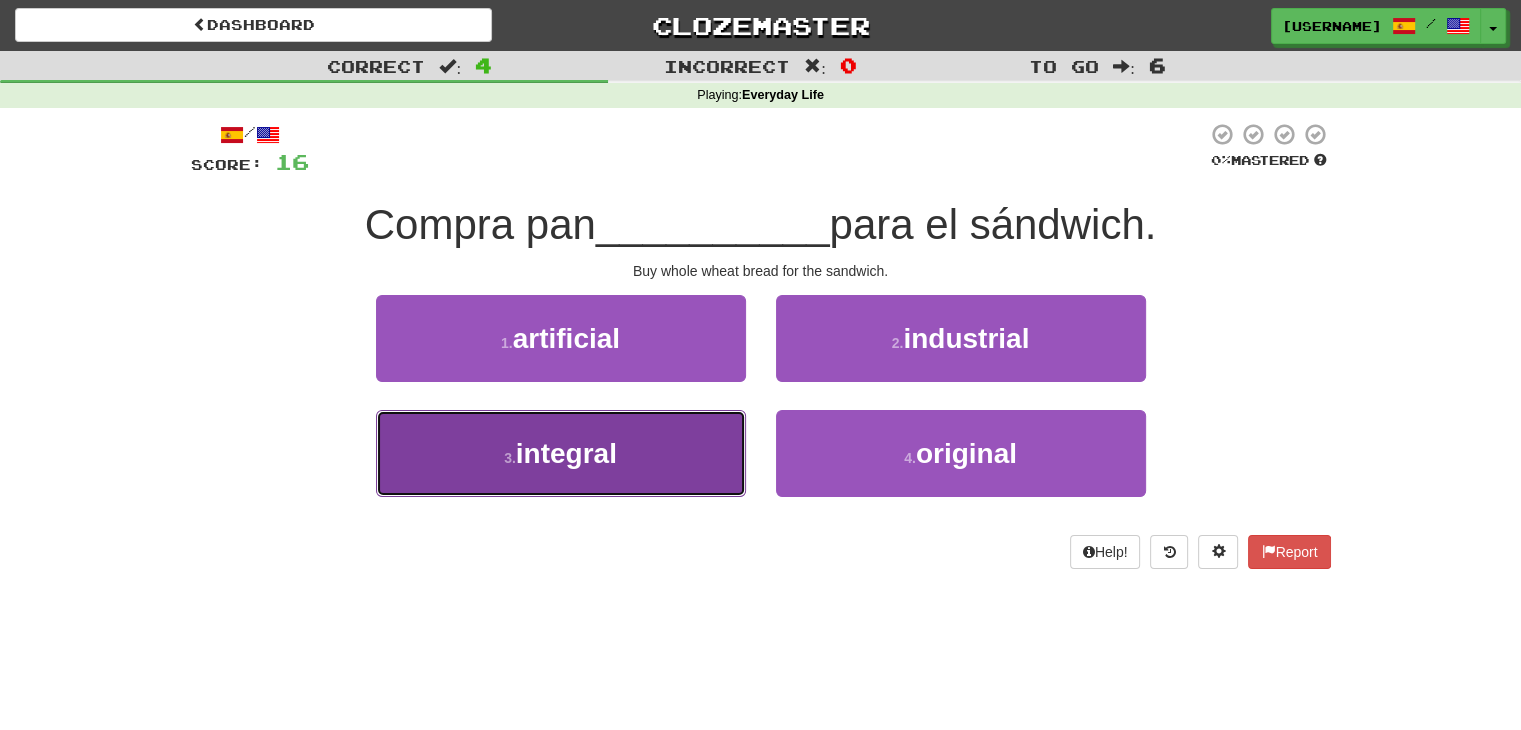 click on "3 .  integral" at bounding box center [561, 453] 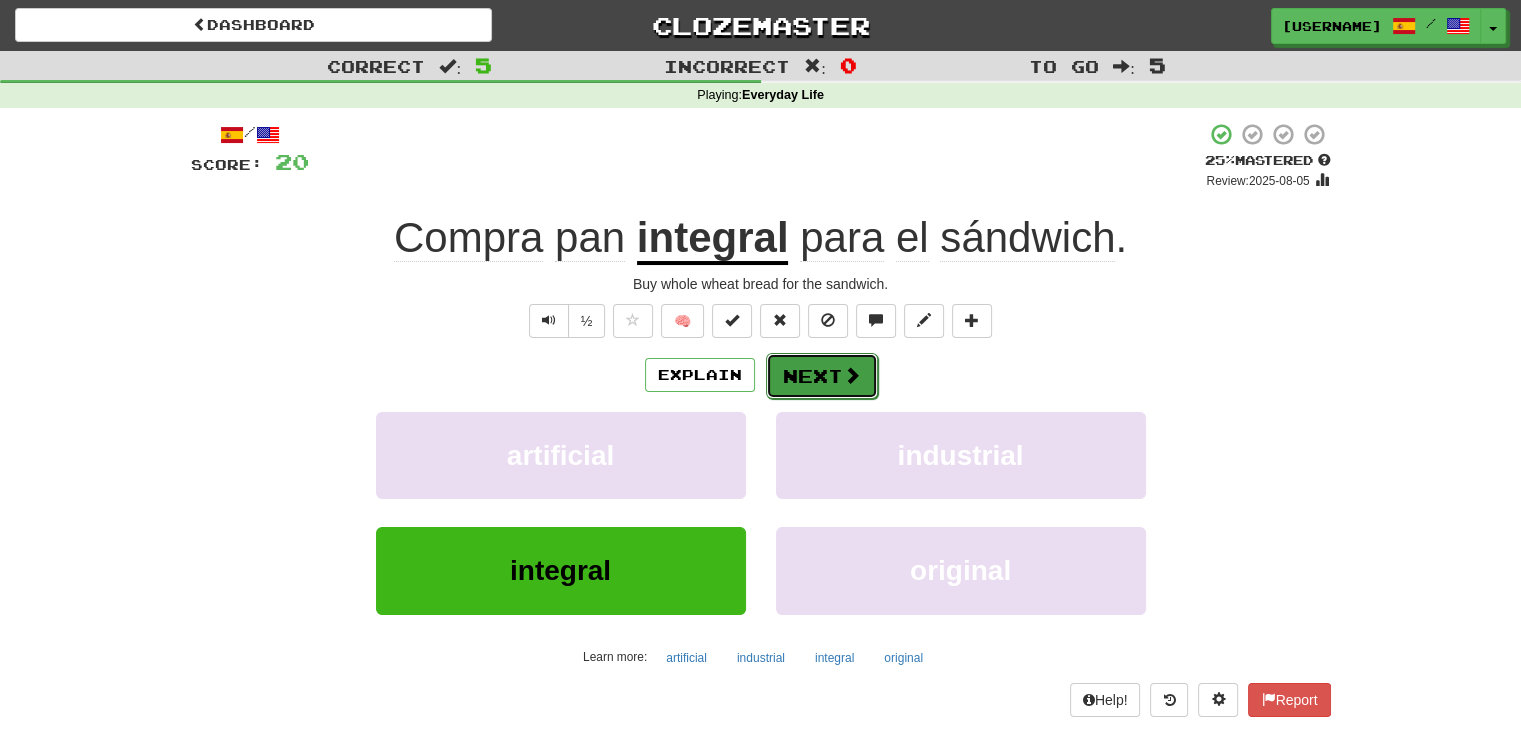 click on "Next" at bounding box center [822, 376] 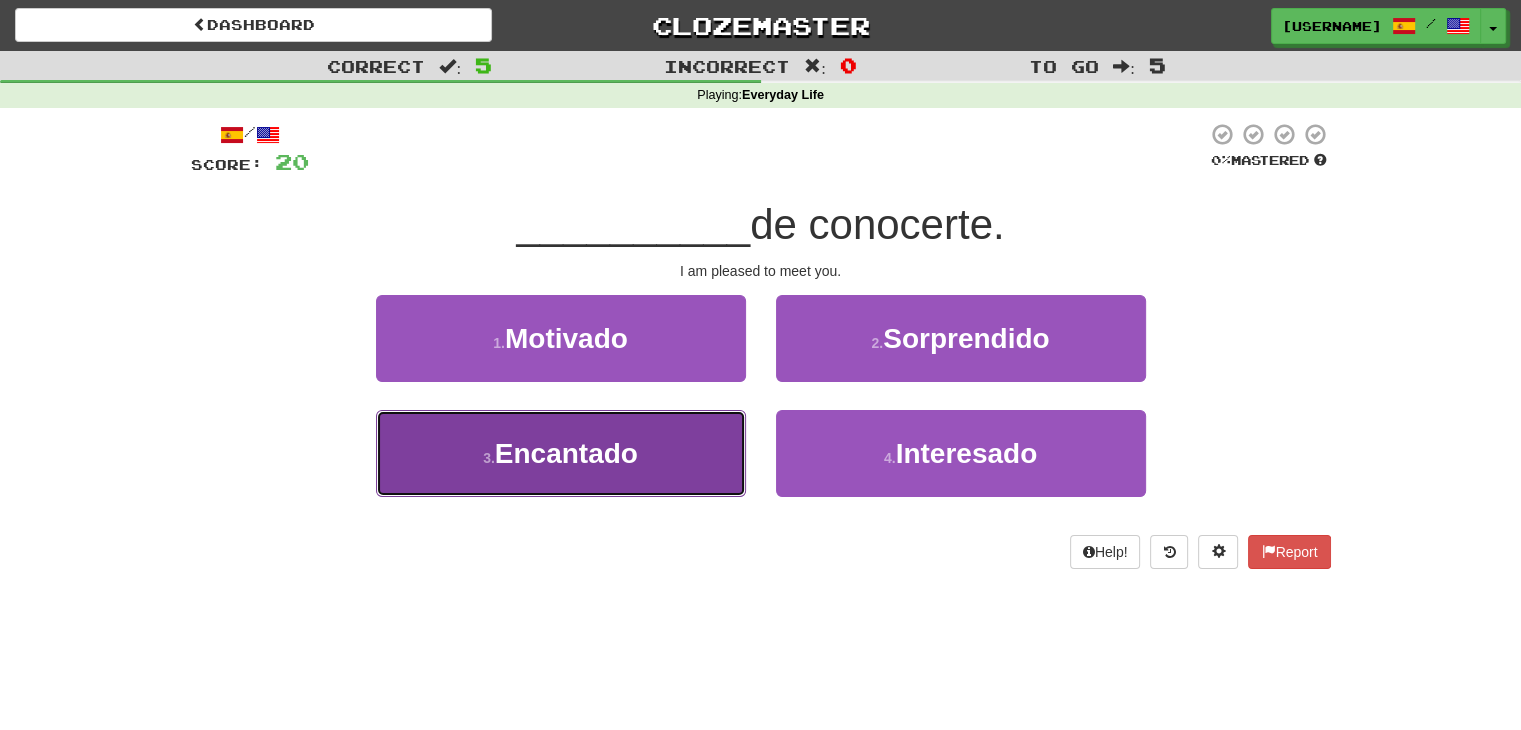click on "3 .  Encantado" at bounding box center [561, 453] 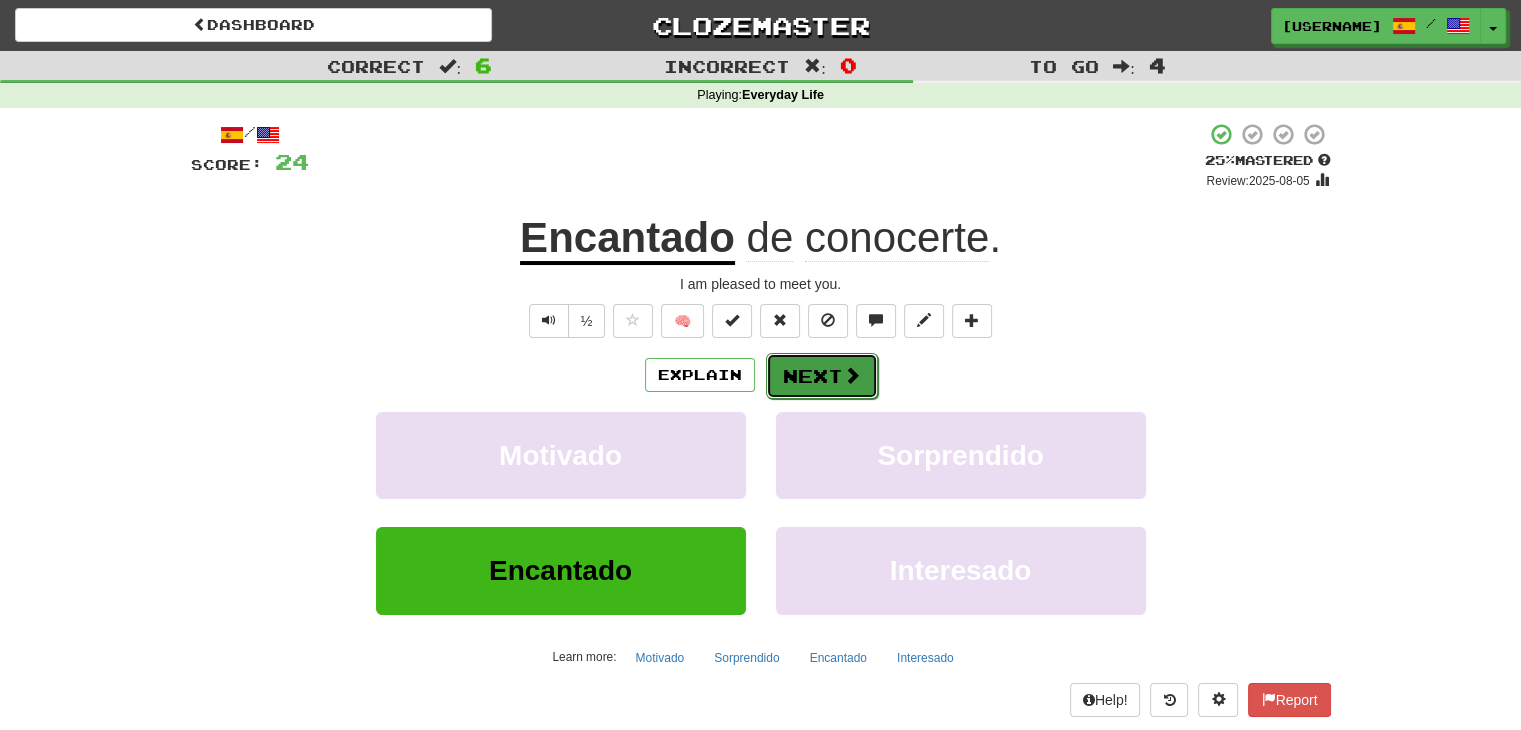 click at bounding box center [852, 375] 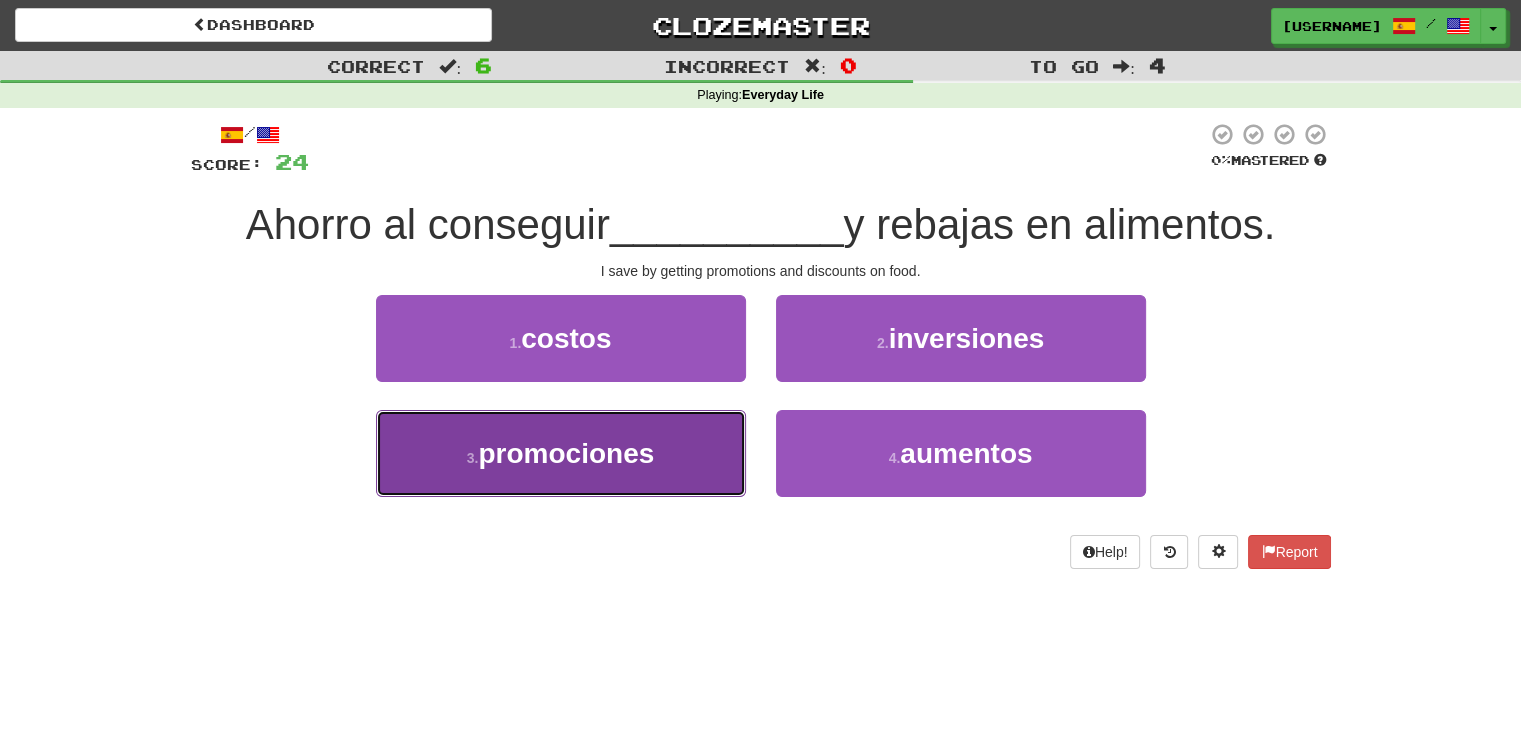 click on "3 .  promociones" at bounding box center (561, 453) 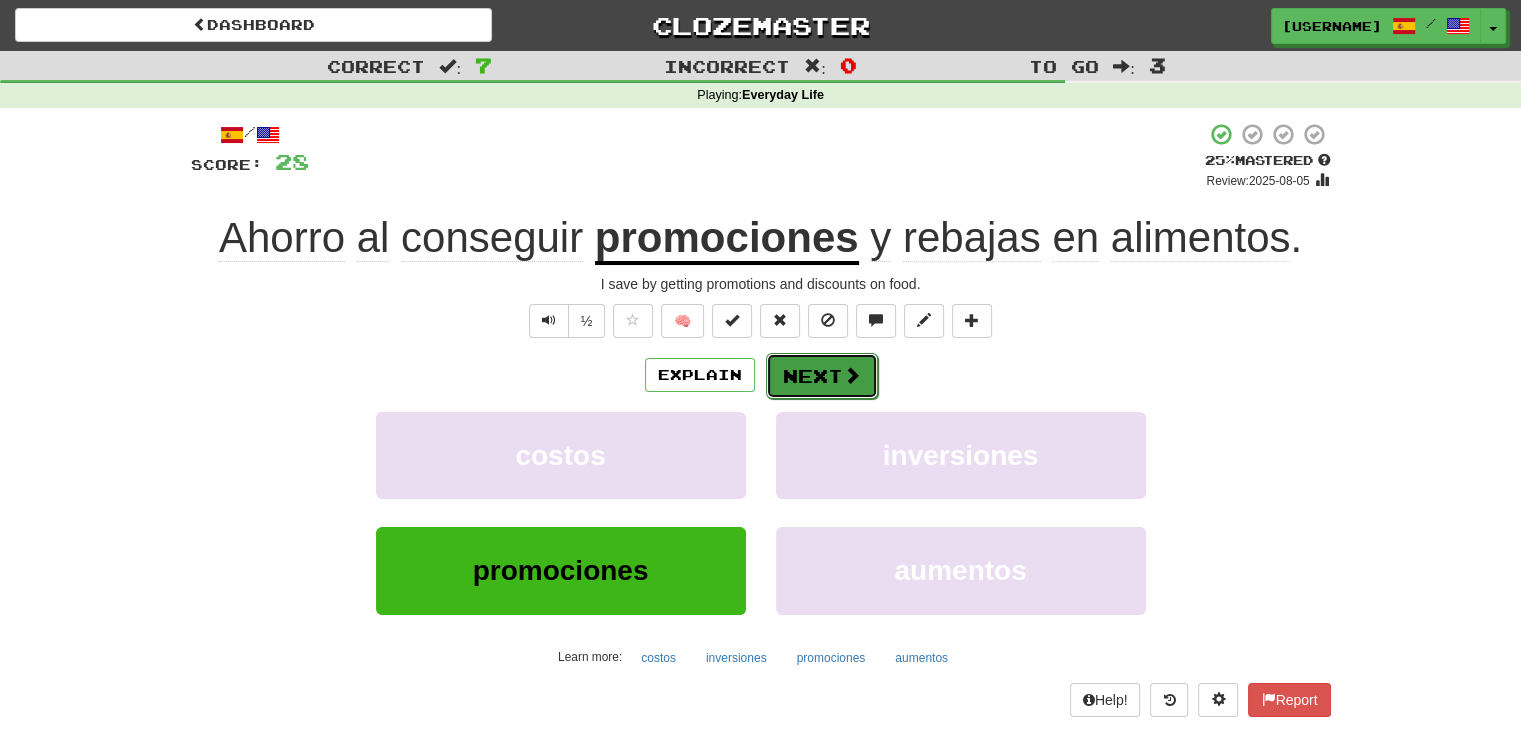 click on "Next" at bounding box center [822, 376] 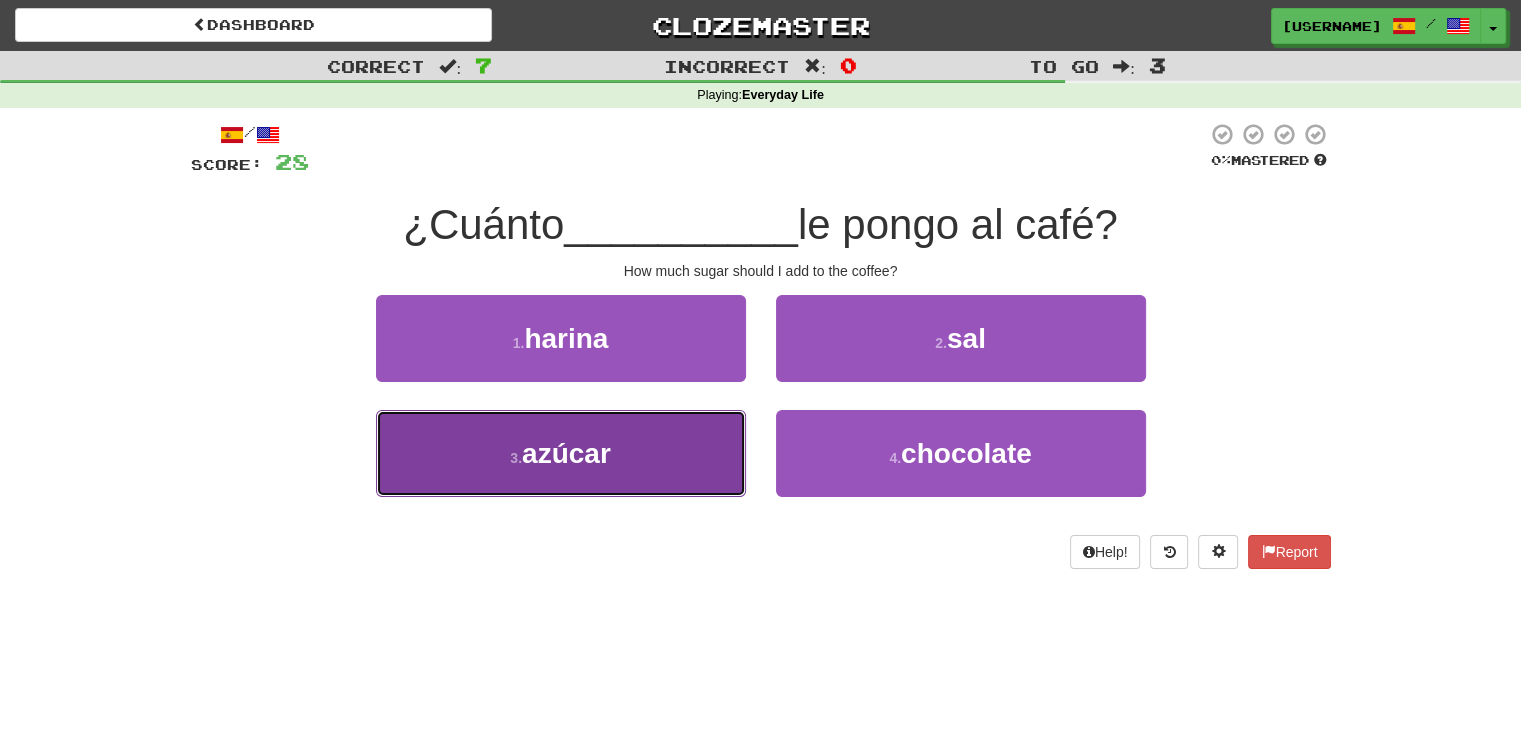click on "3 .  azúcar" at bounding box center [561, 453] 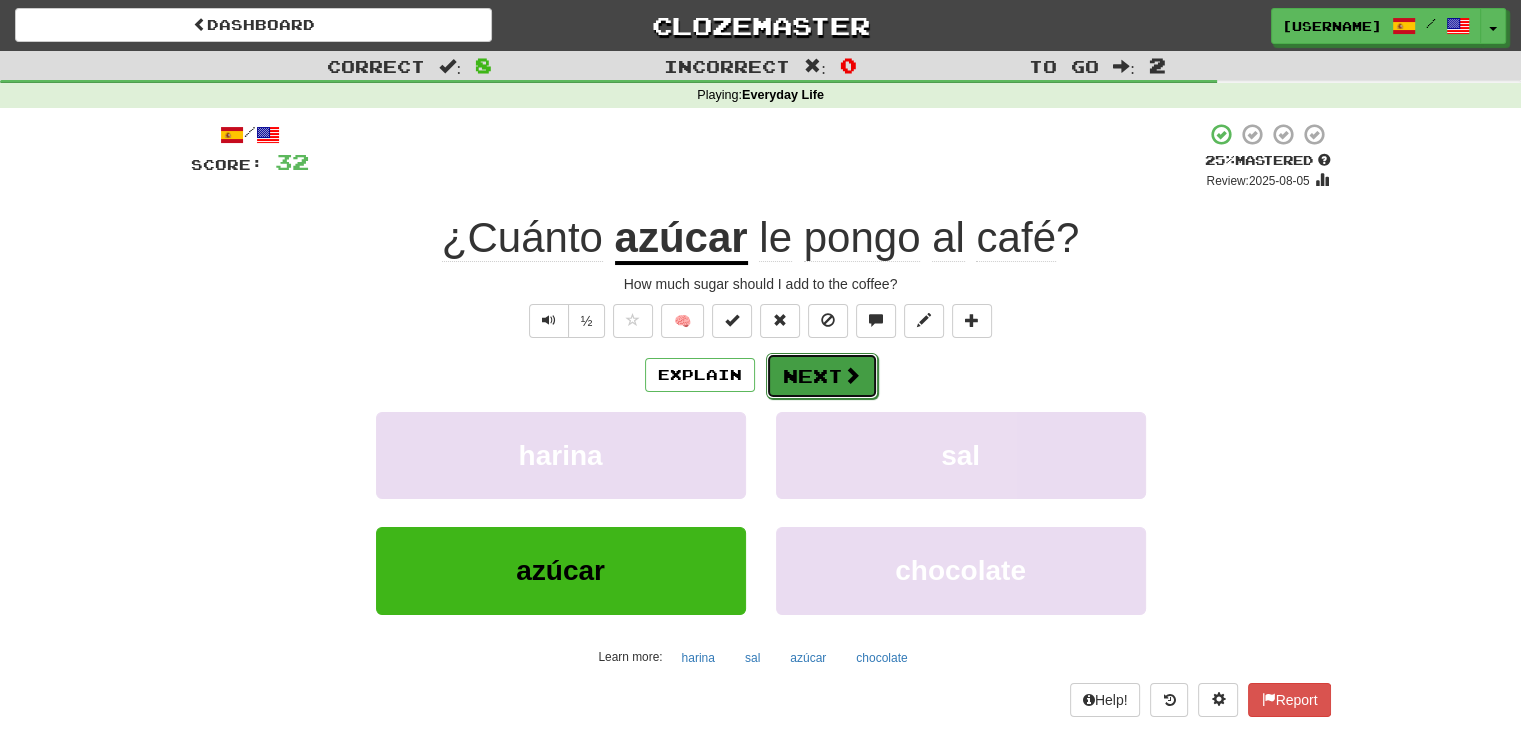 click on "Next" at bounding box center [822, 376] 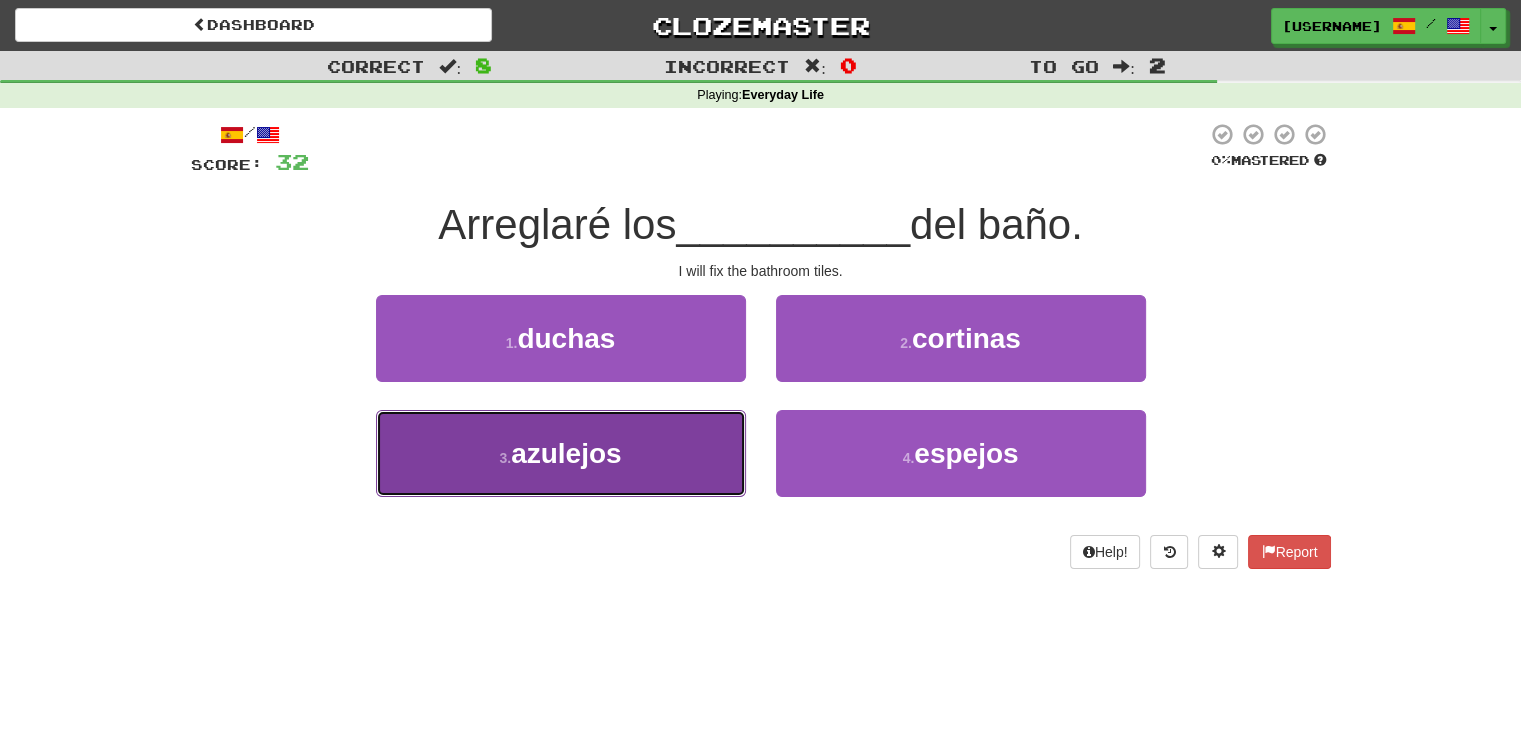 click on "azulejos" at bounding box center [566, 453] 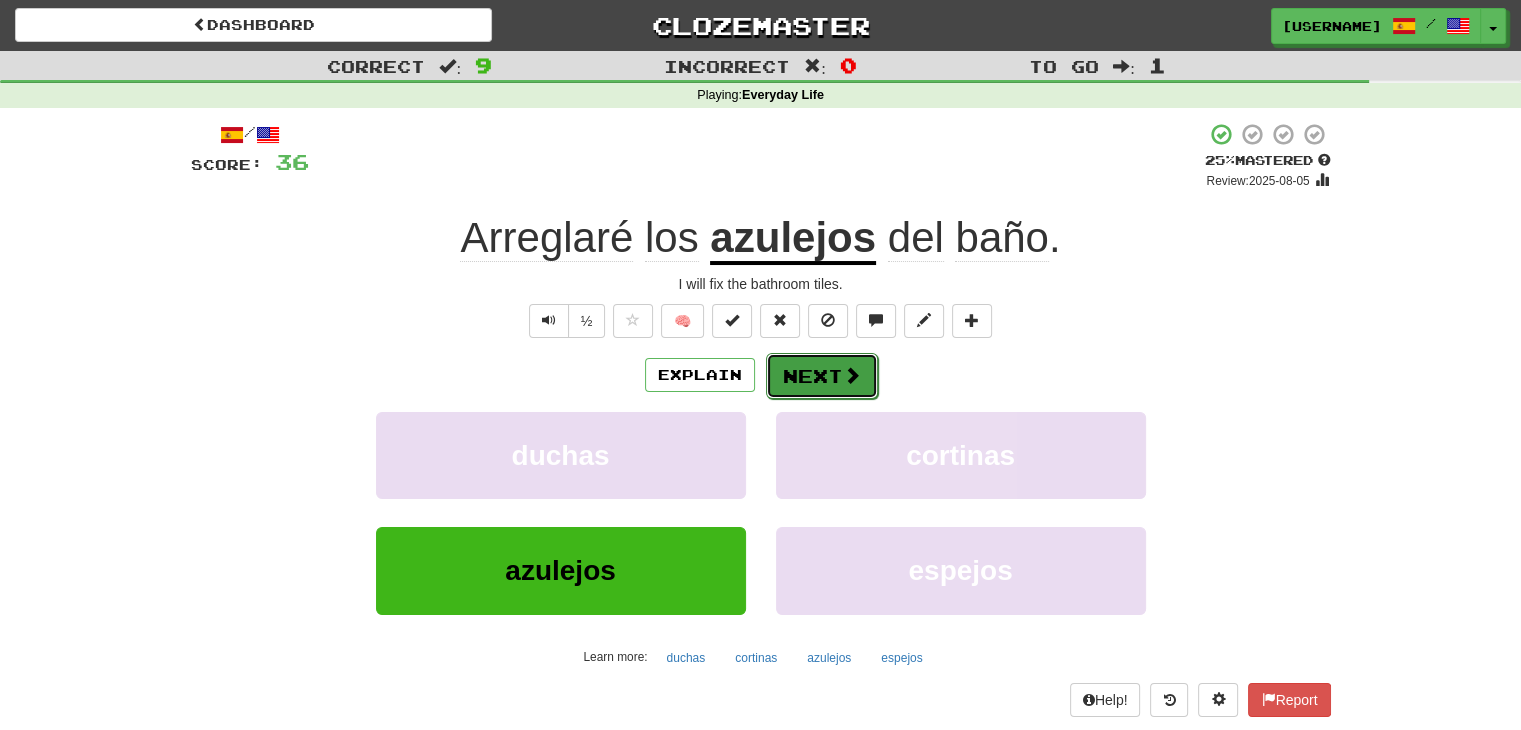 click on "Next" at bounding box center [822, 376] 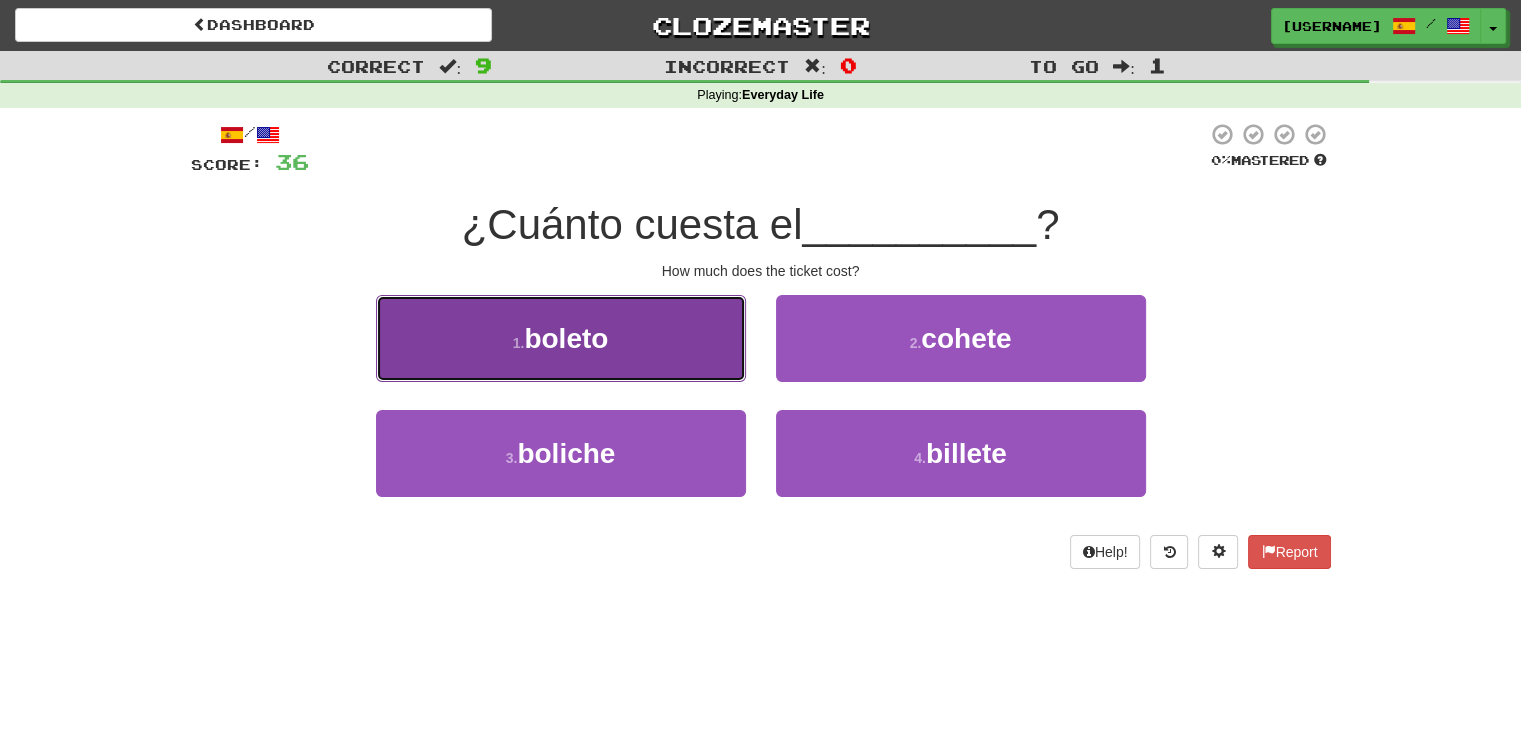 click on "1 .  boleto" at bounding box center [561, 338] 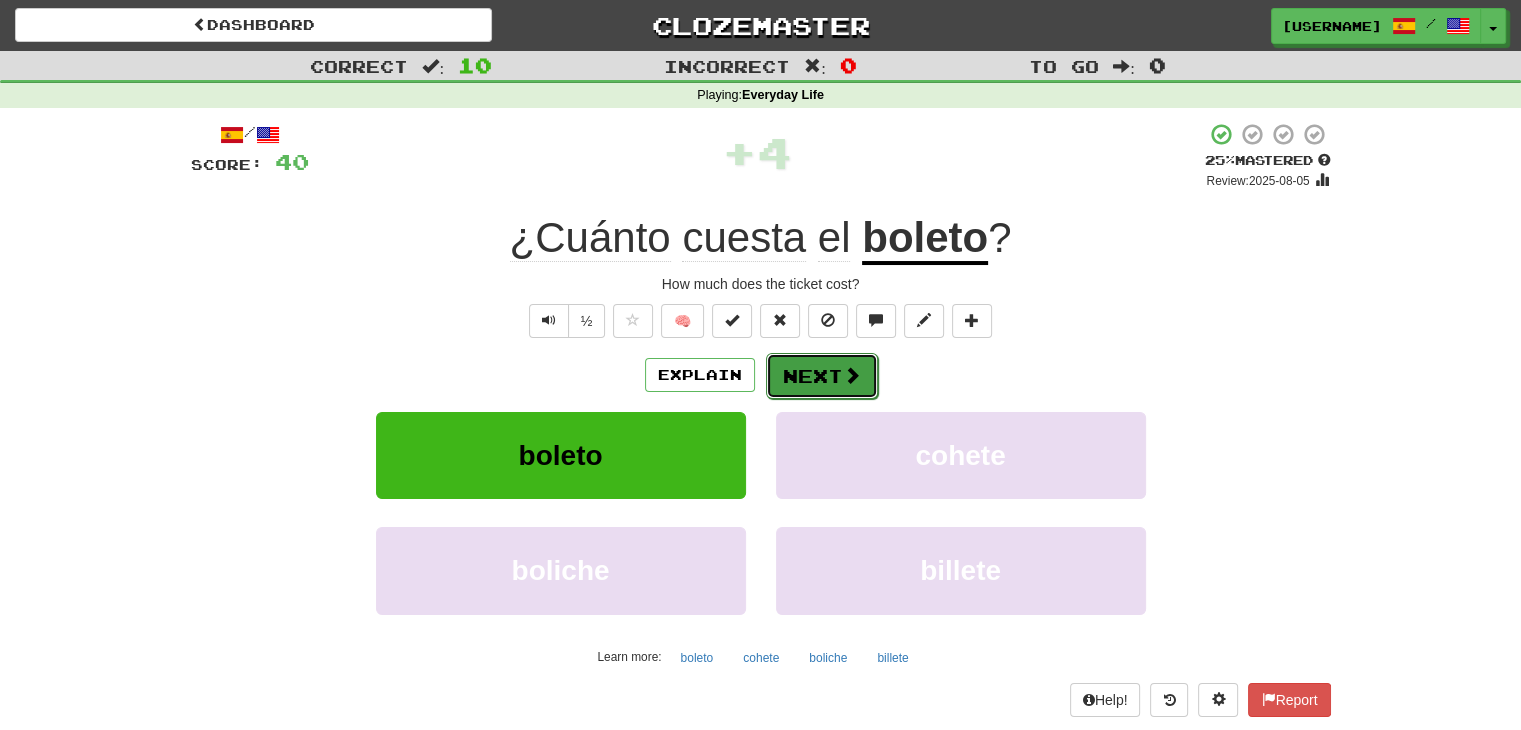 click at bounding box center (852, 375) 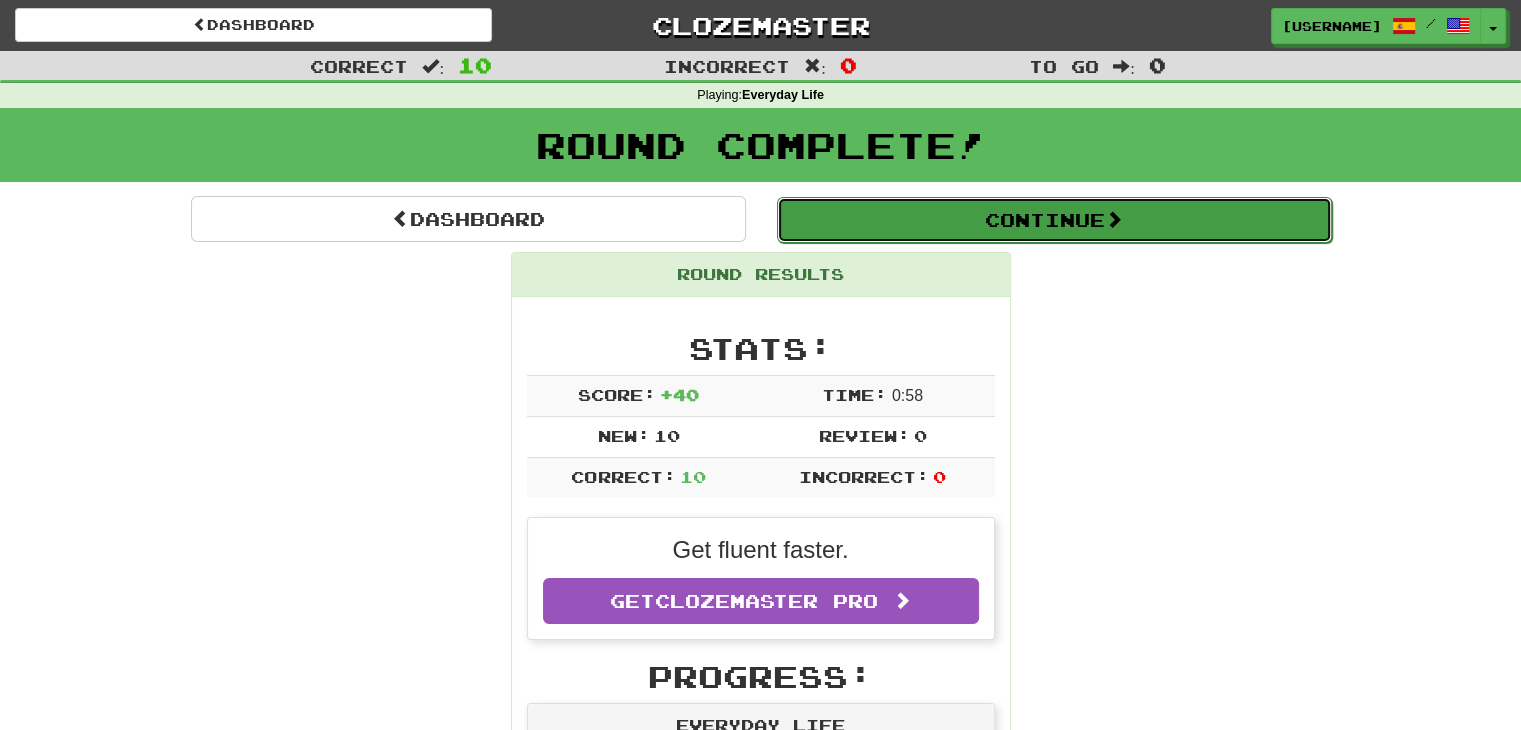 click on "Continue" at bounding box center [1054, 220] 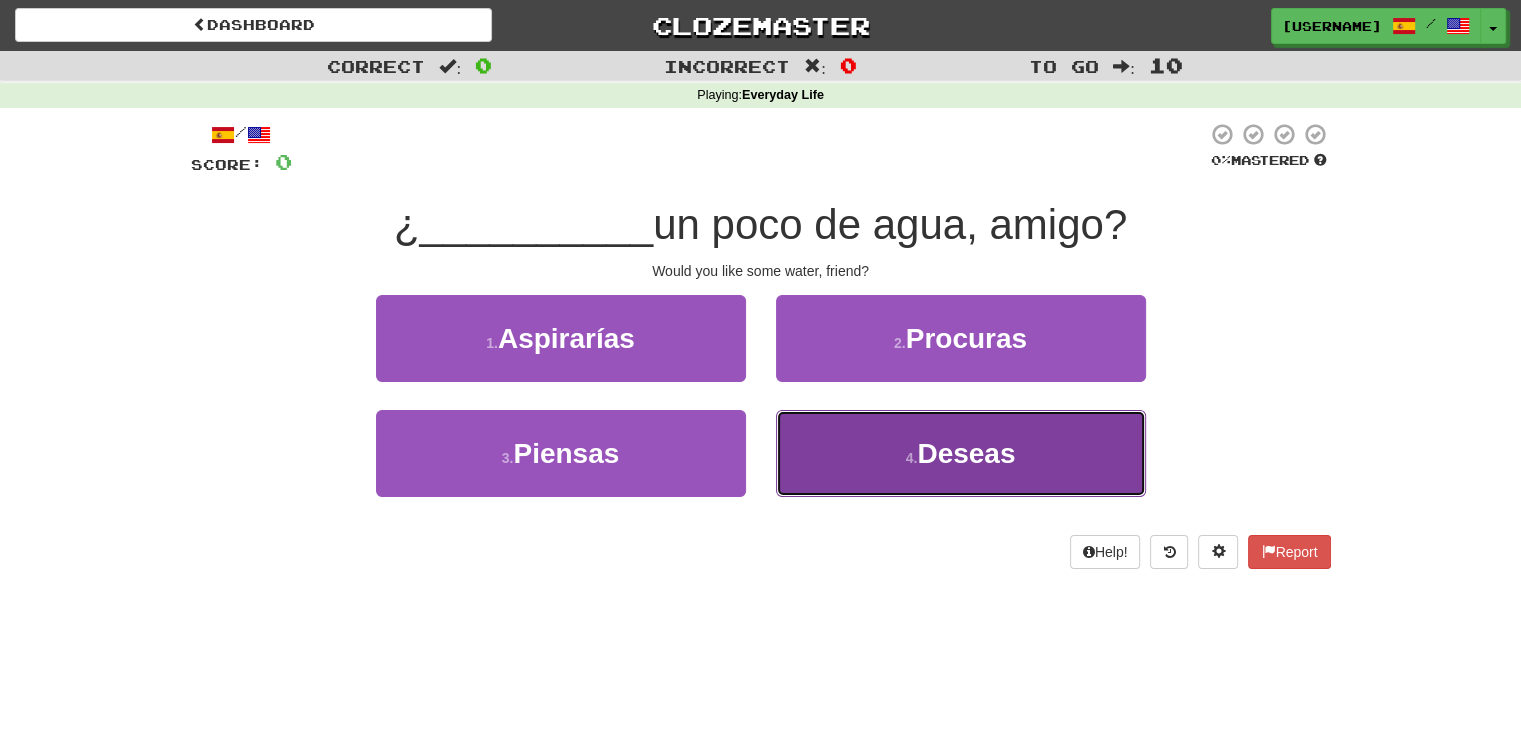 click on "Deseas" at bounding box center (966, 453) 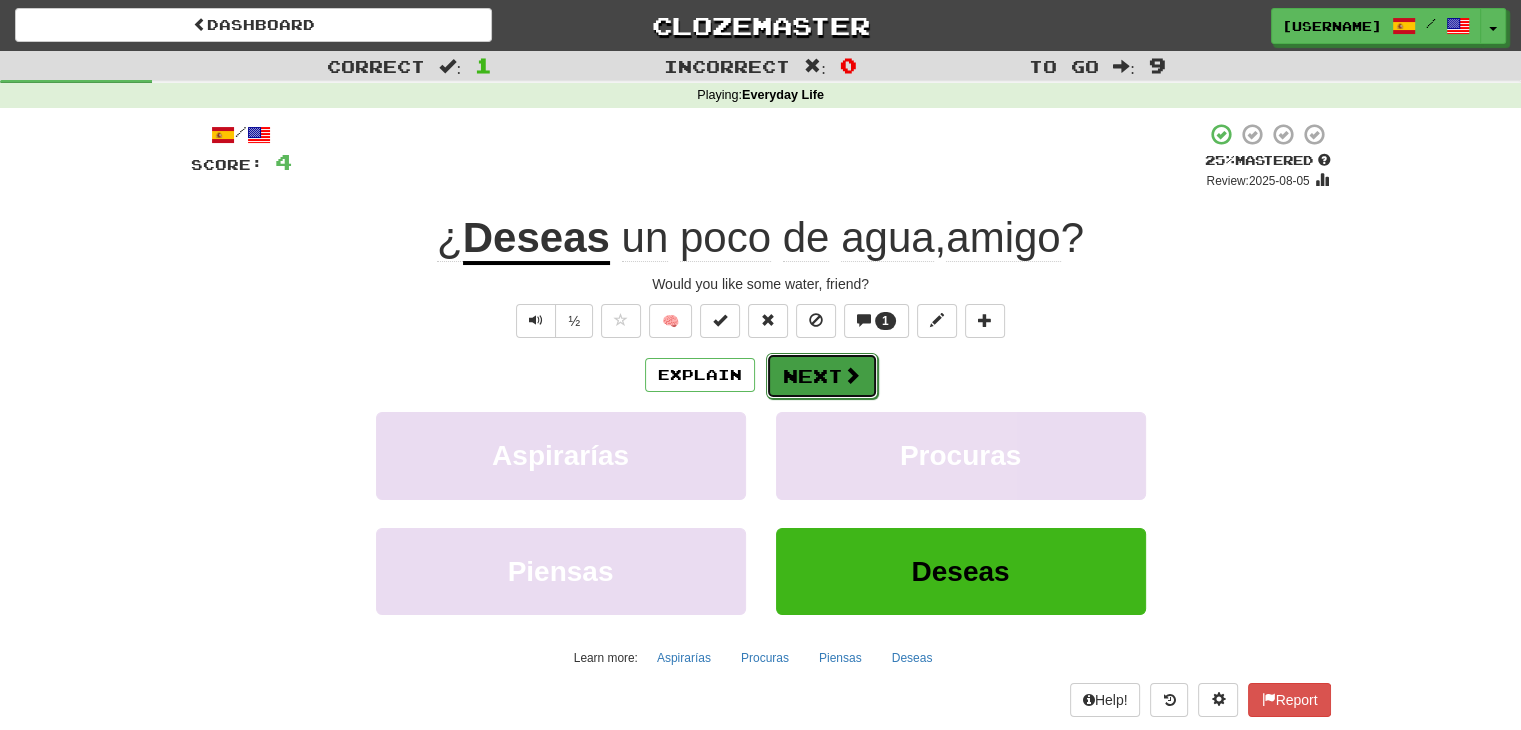 click on "Next" at bounding box center (822, 376) 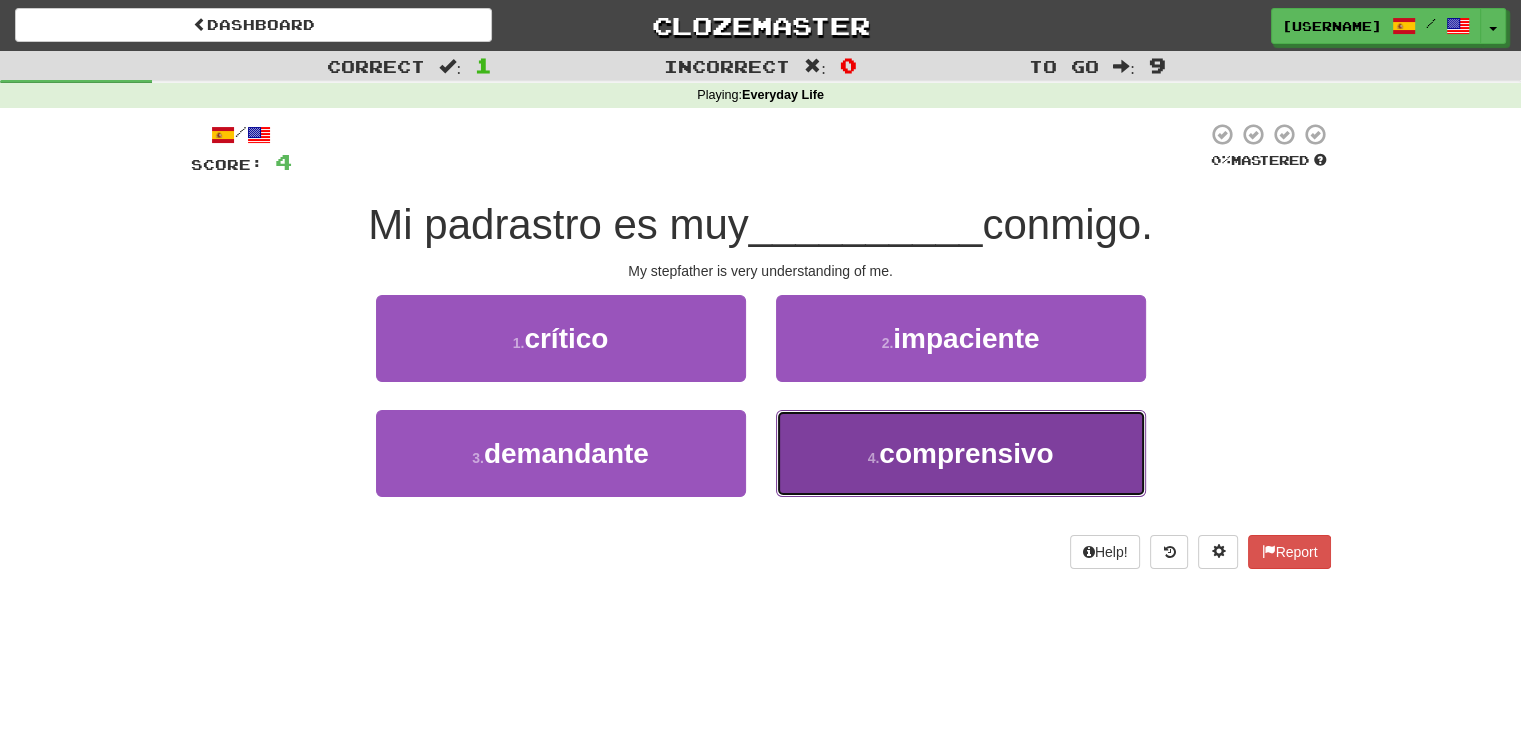 click on "4 .  comprensivo" at bounding box center (961, 453) 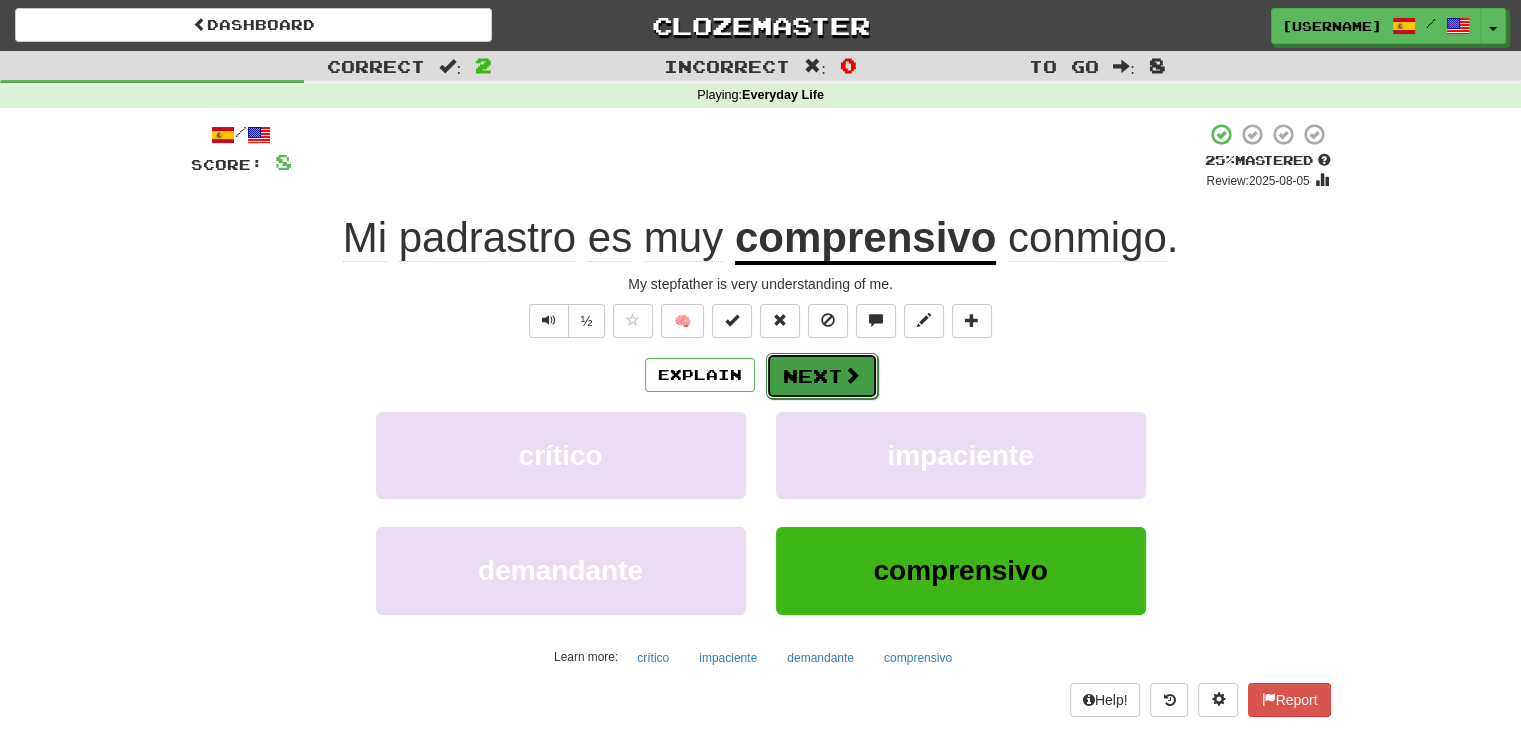 click on "Next" at bounding box center (822, 376) 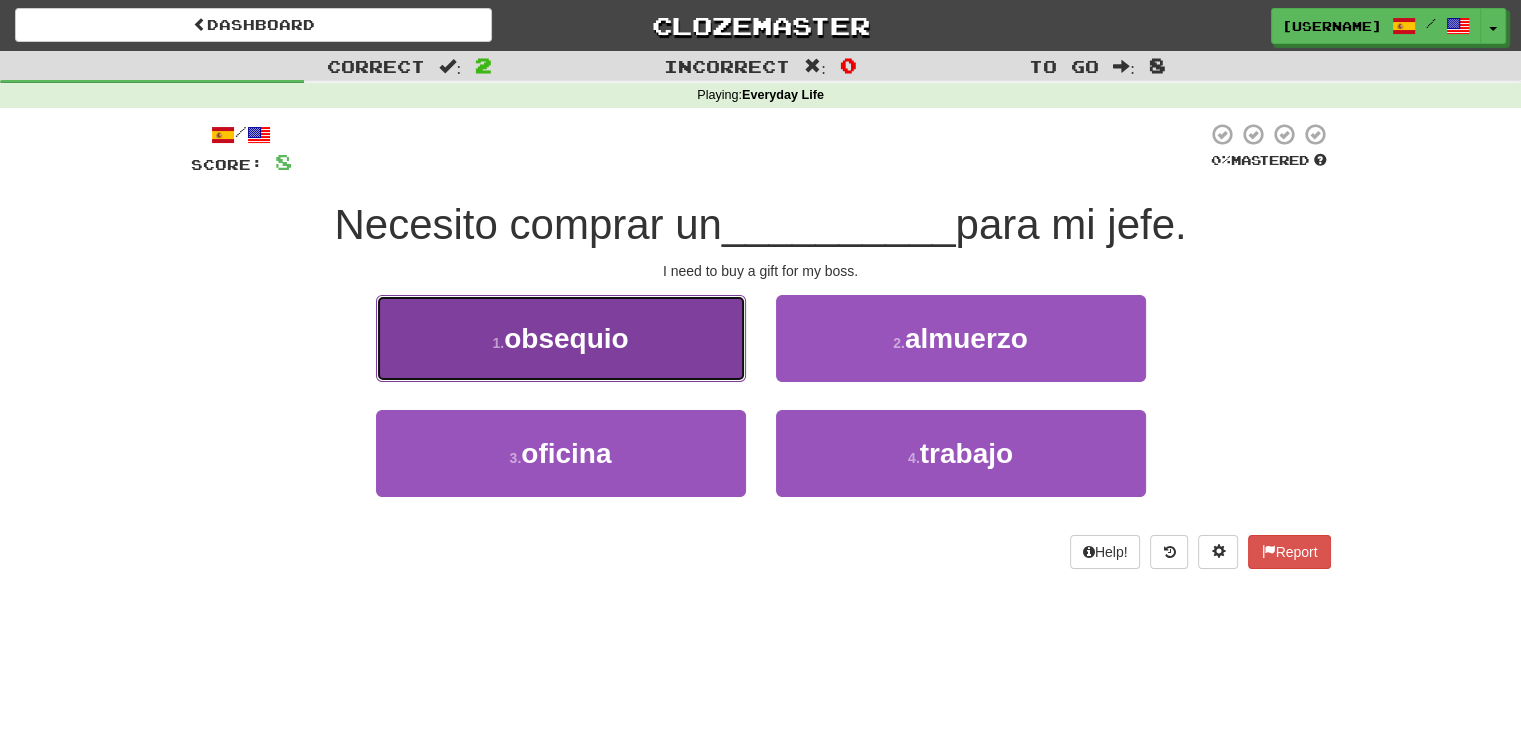 click on "1 .  obsequio" at bounding box center [561, 338] 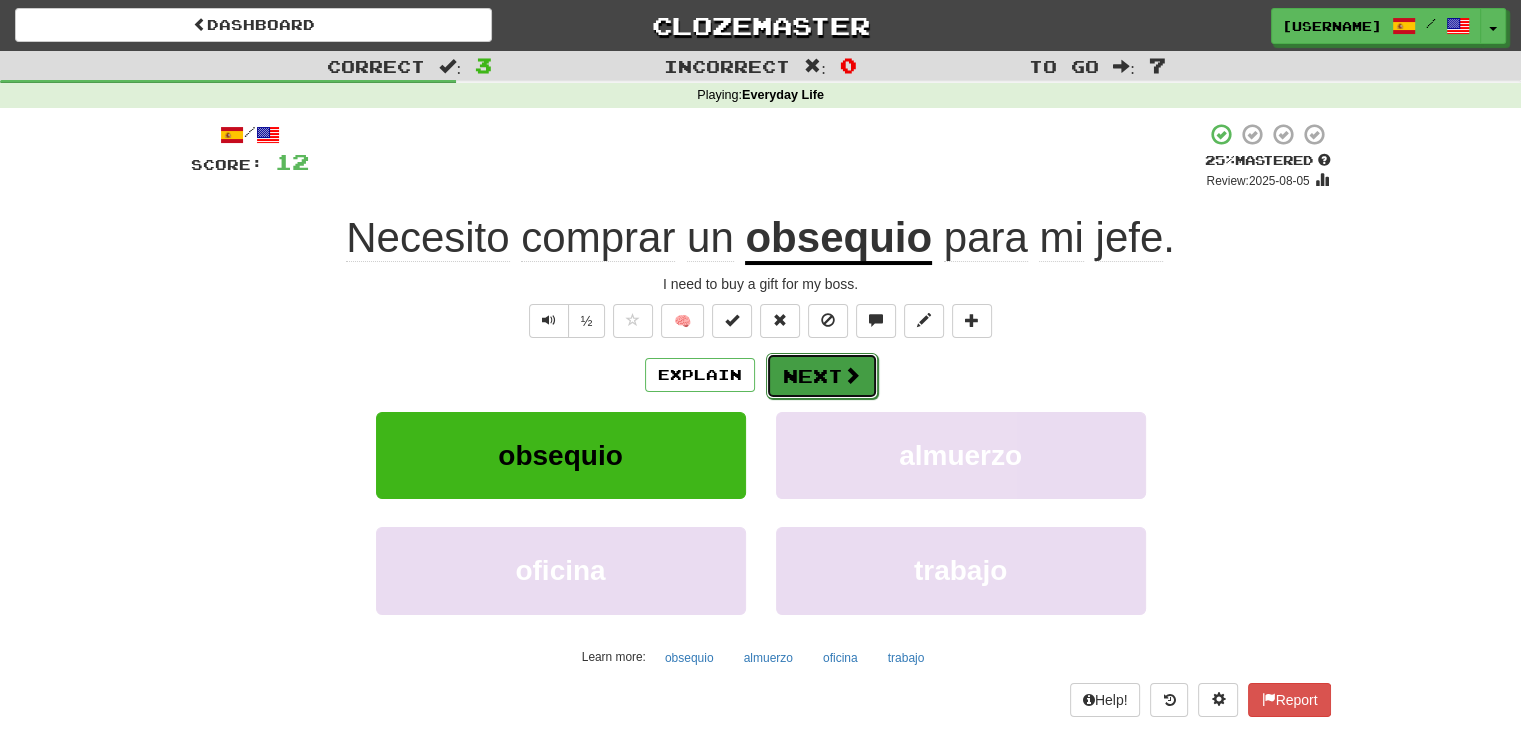 click on "Next" at bounding box center (822, 376) 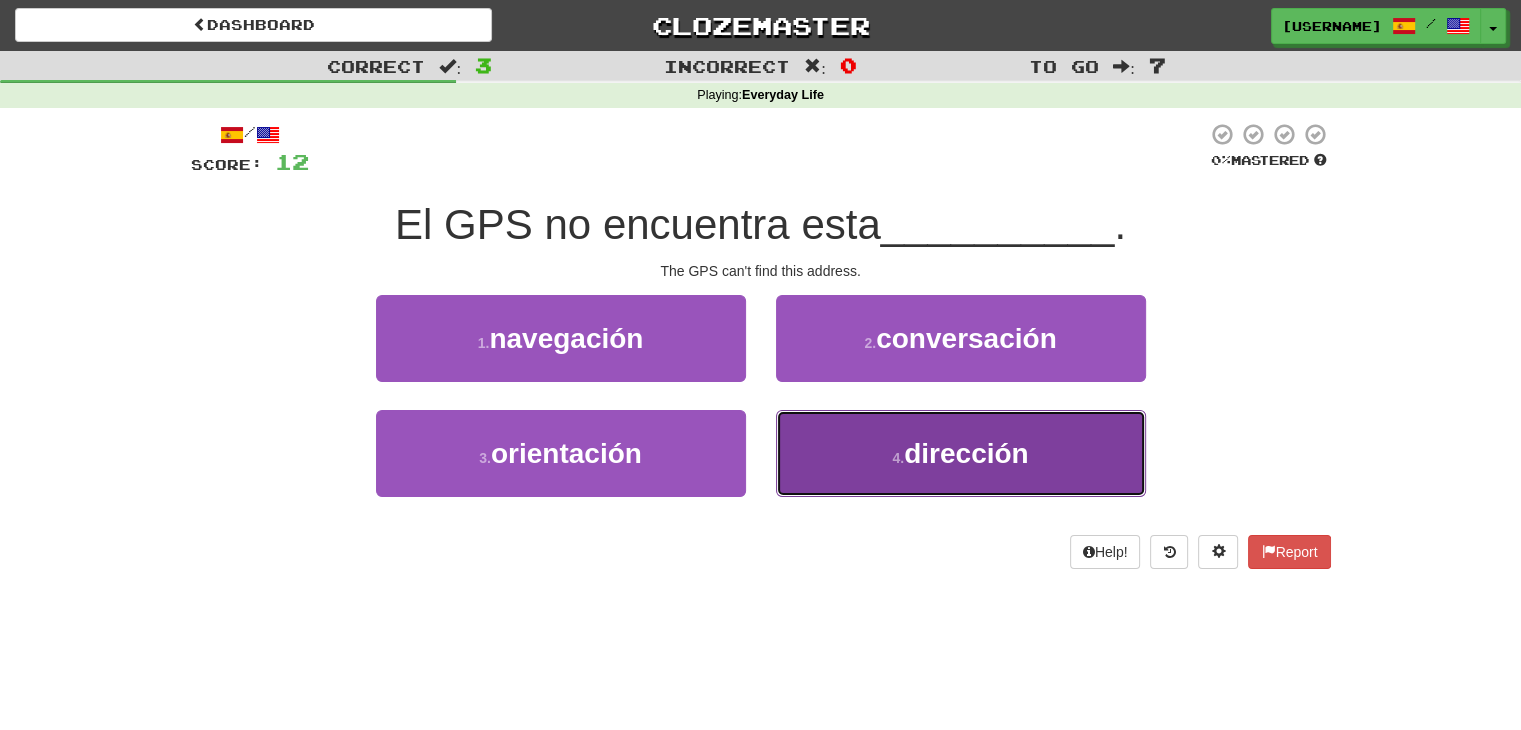 click on "dirección" at bounding box center (966, 453) 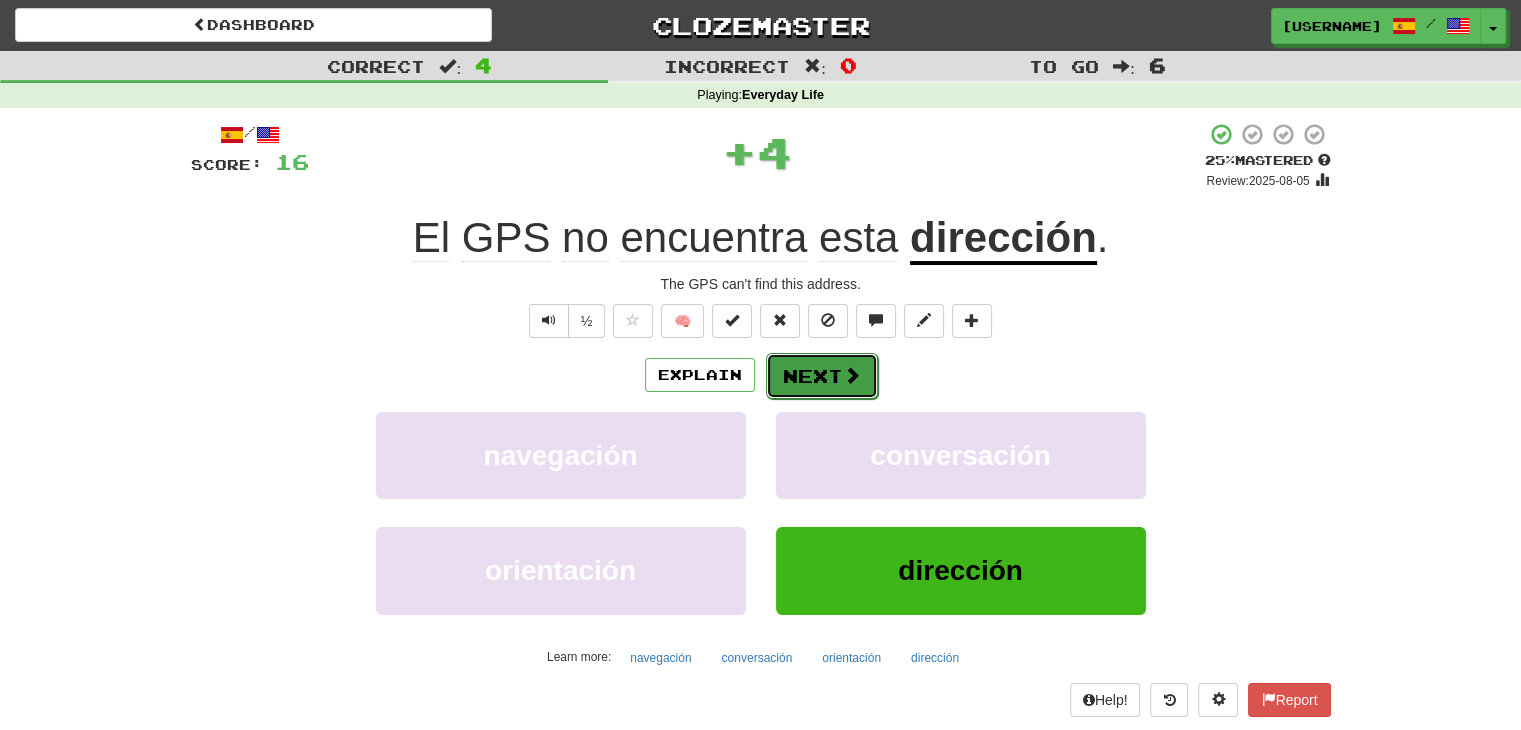 click on "Next" at bounding box center [822, 376] 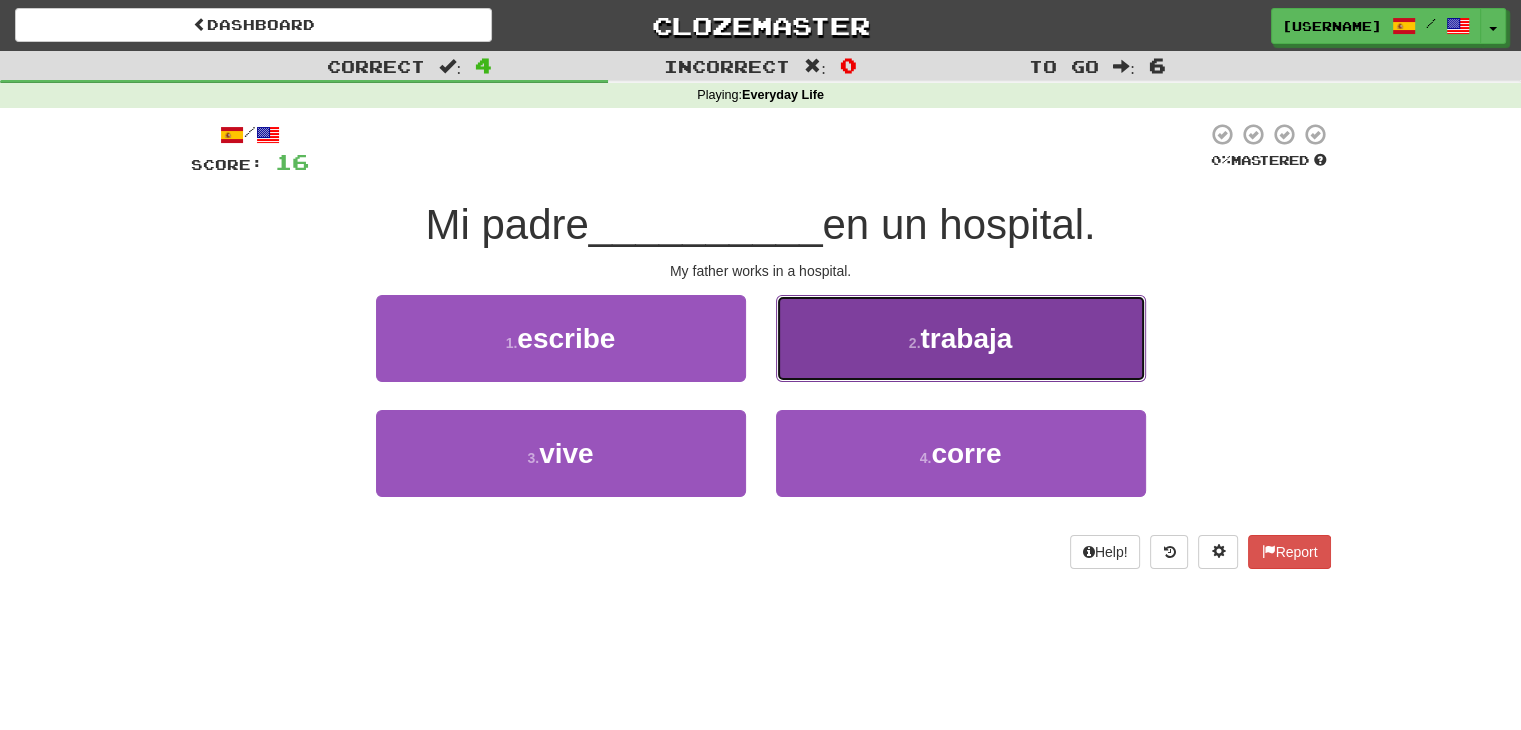 click on "trabaja" at bounding box center [966, 338] 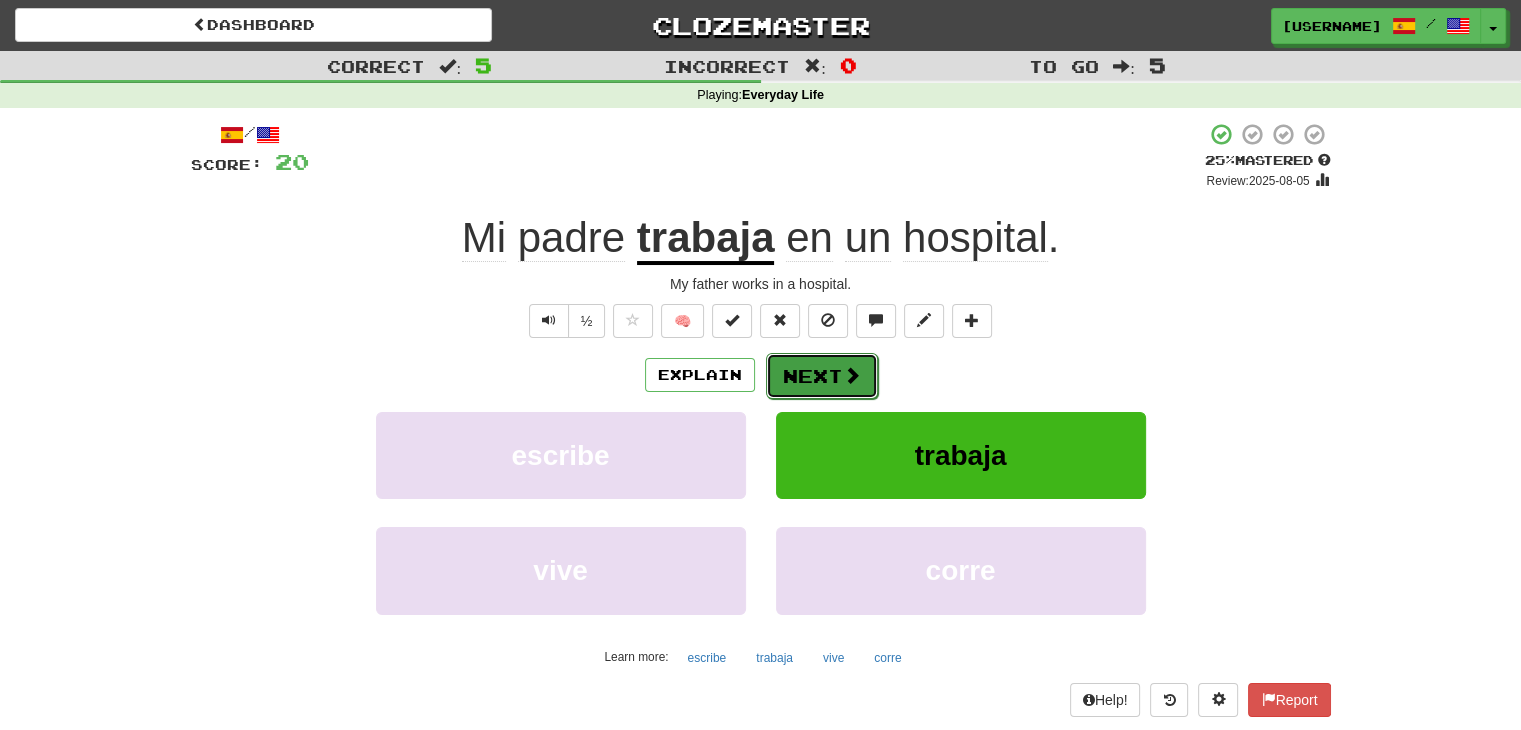 click on "Next" at bounding box center [822, 376] 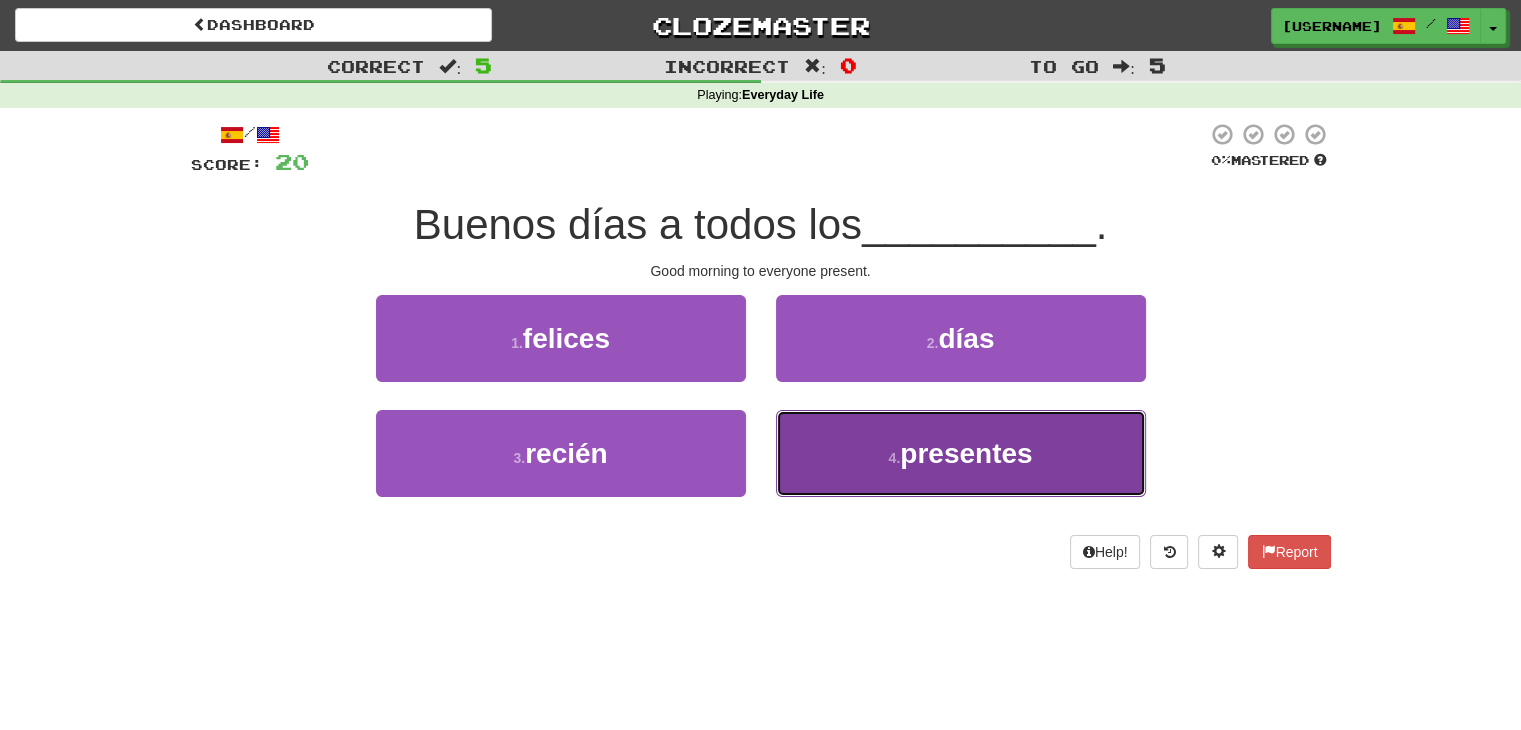 click on "presentes" at bounding box center [966, 453] 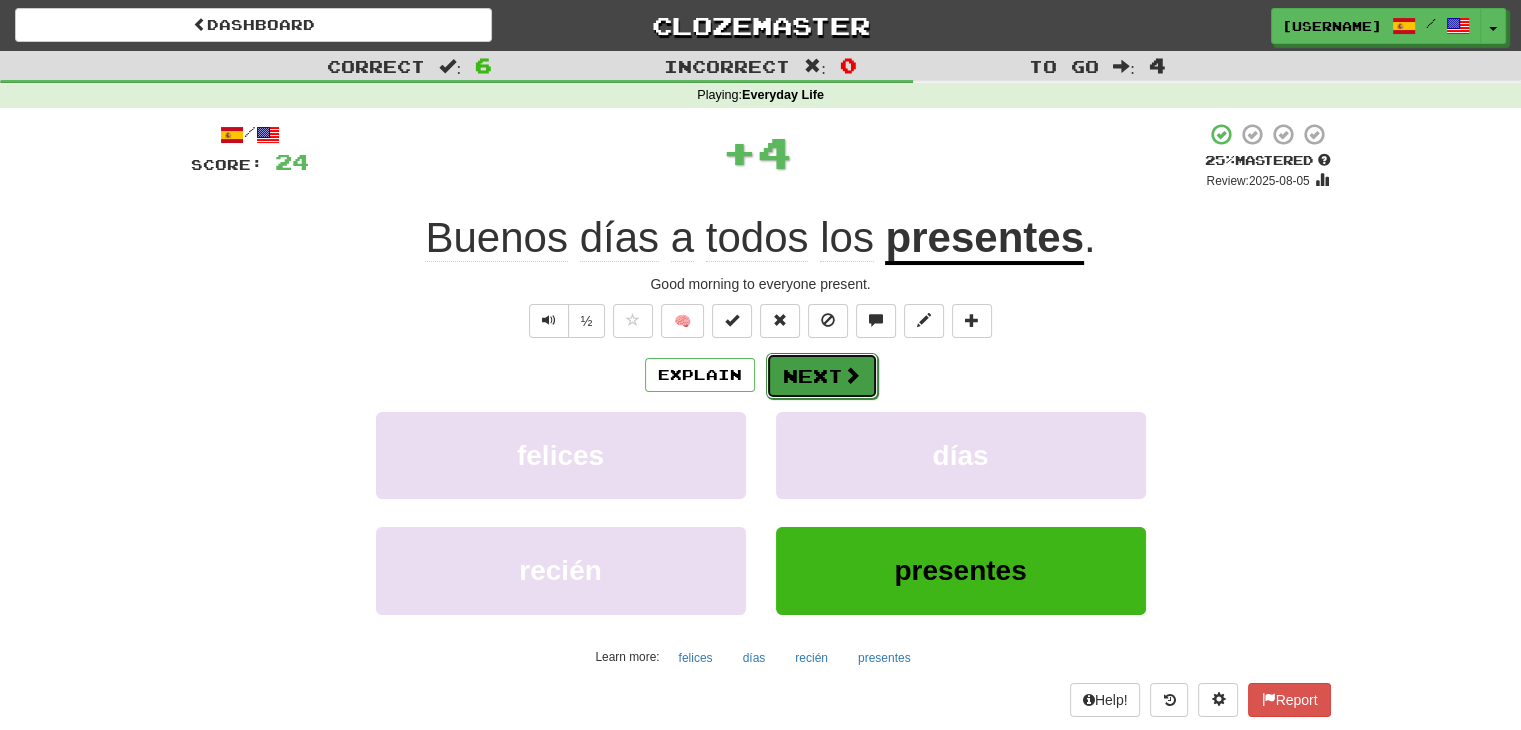 click at bounding box center [852, 375] 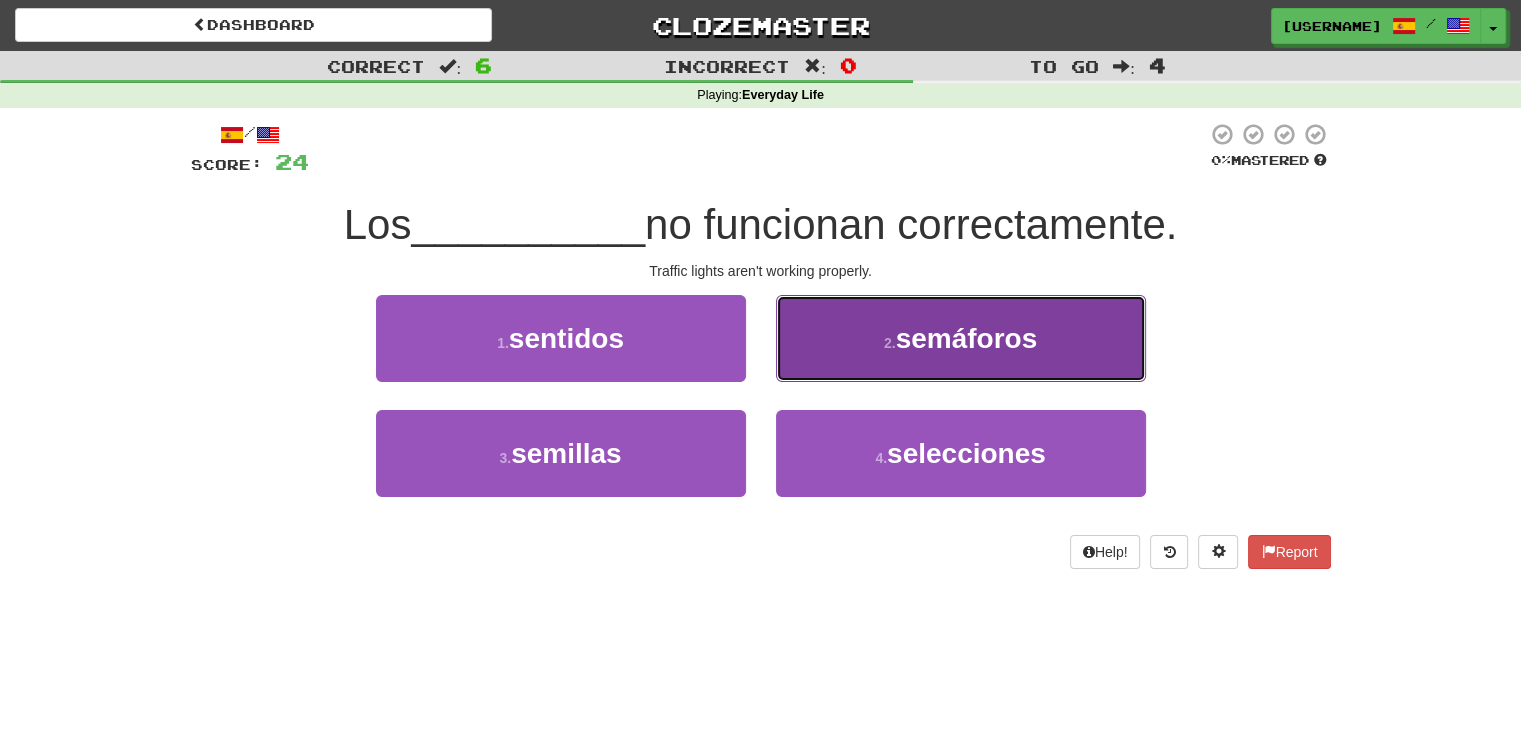 click on "semáforos" at bounding box center (967, 338) 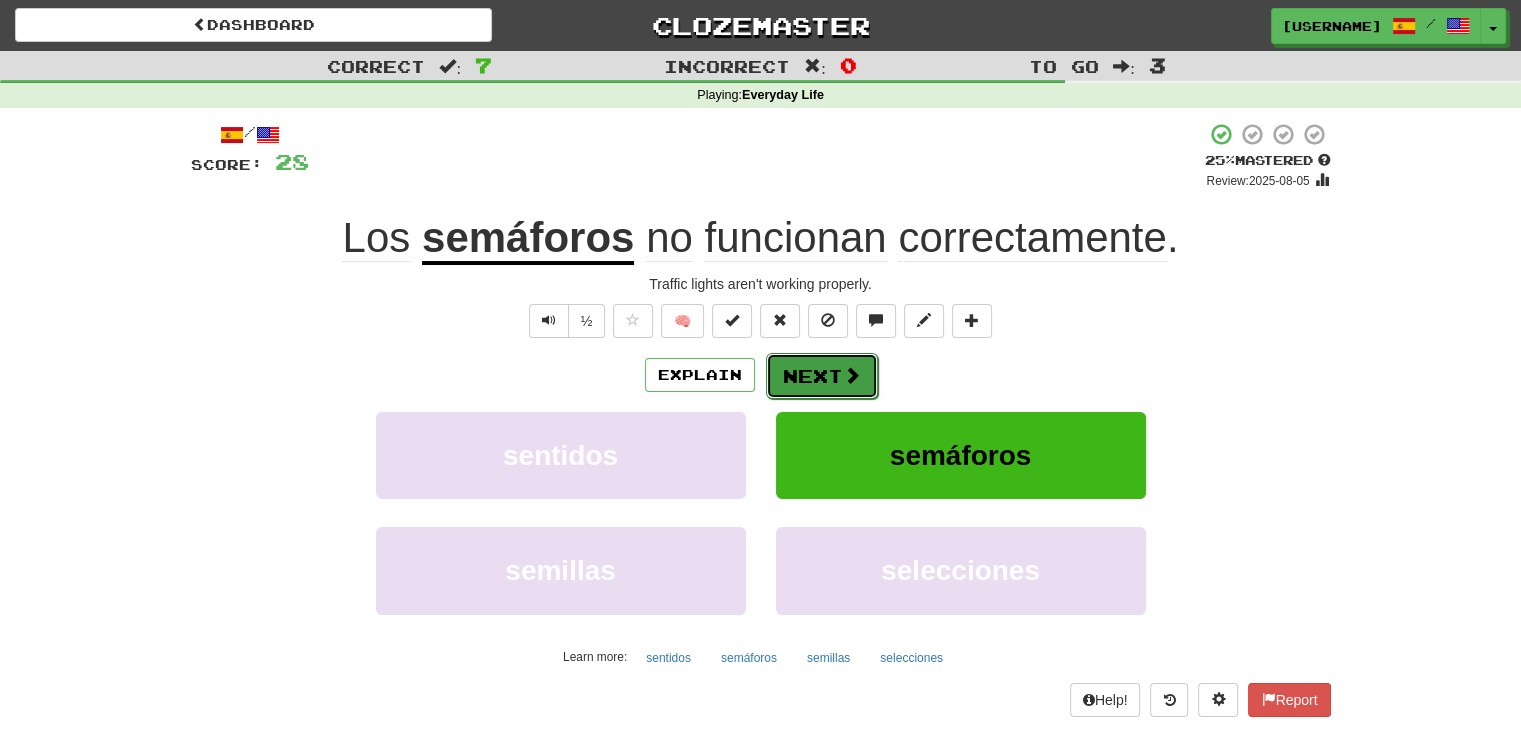 click on "Next" at bounding box center [822, 376] 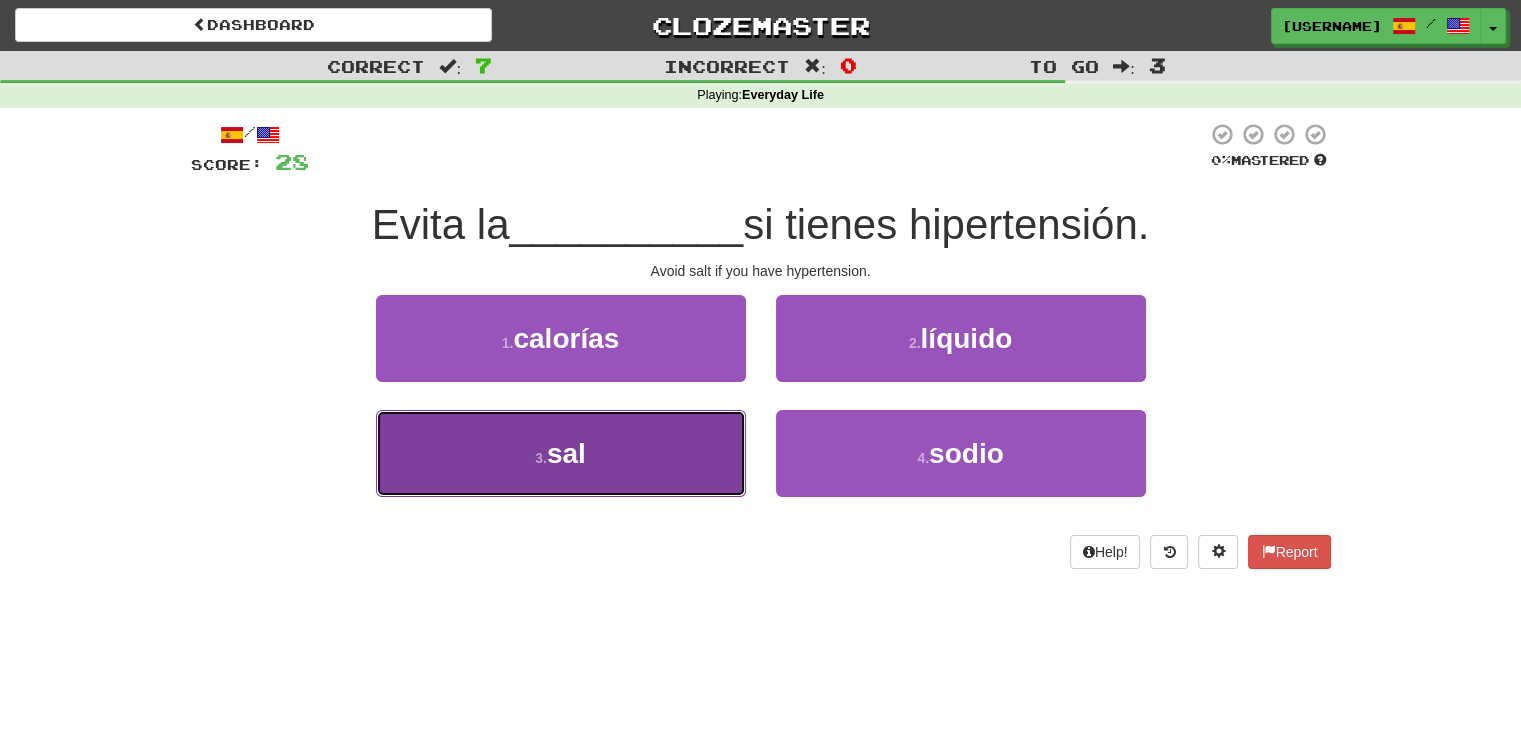 click on "3 .  sal" at bounding box center [561, 453] 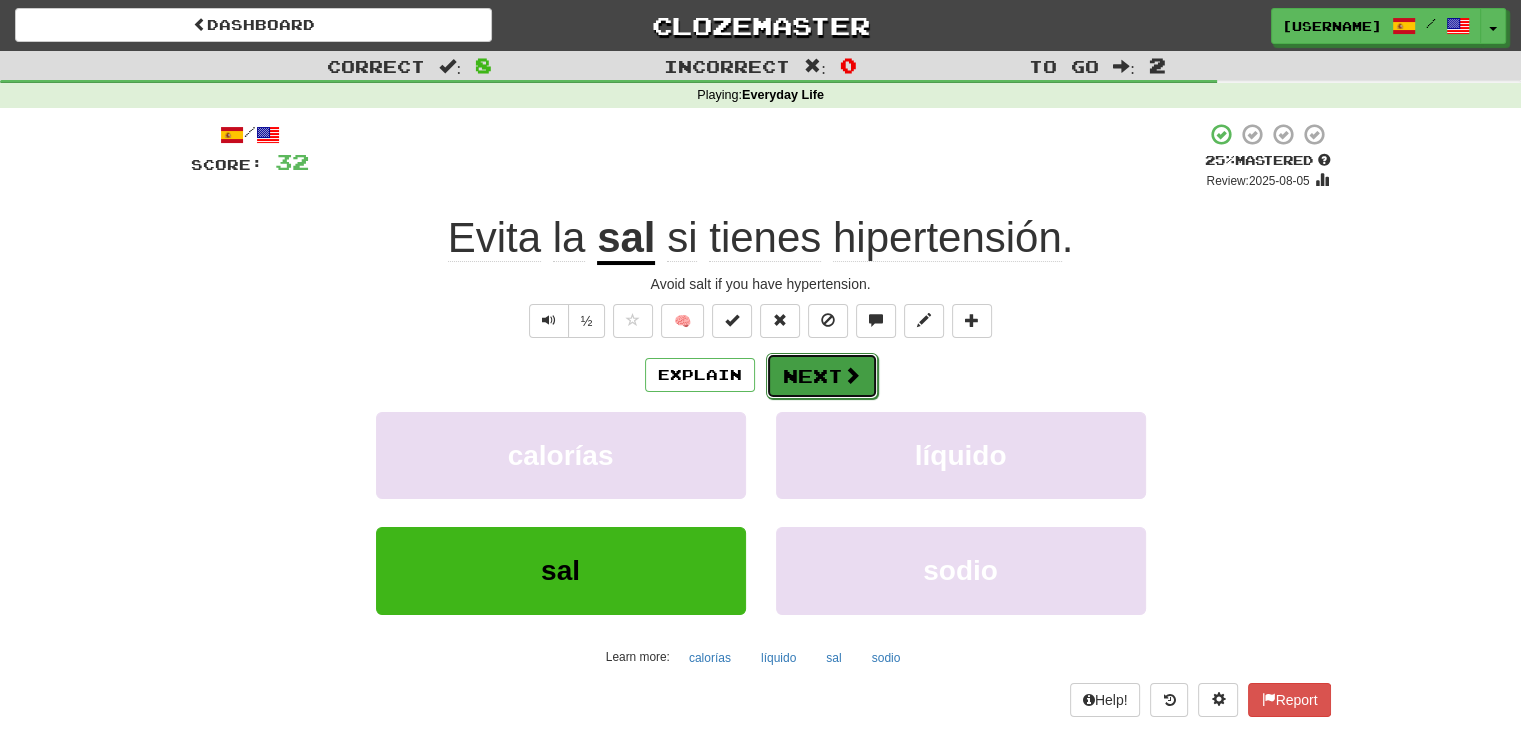 click on "Next" at bounding box center (822, 376) 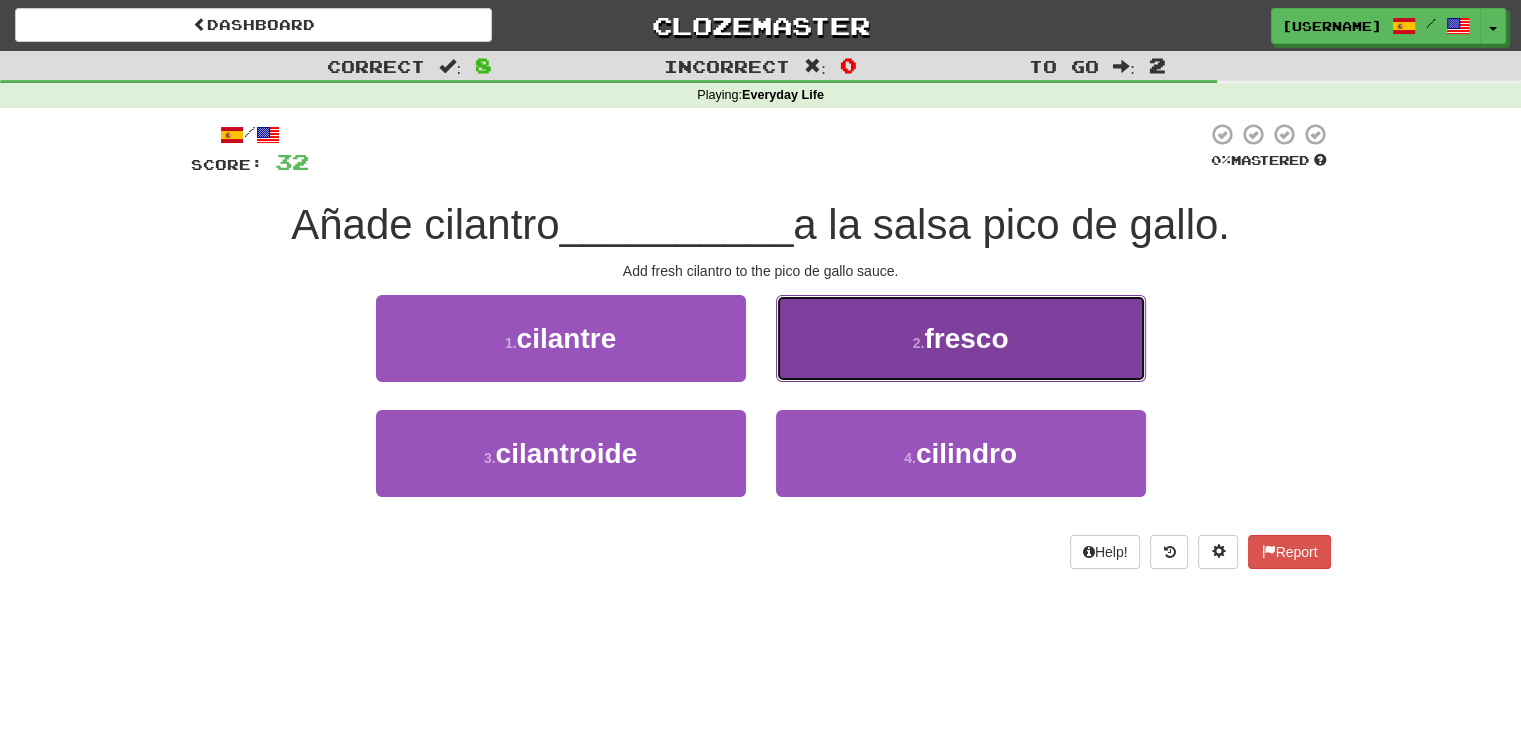 click on "fresco" at bounding box center (966, 338) 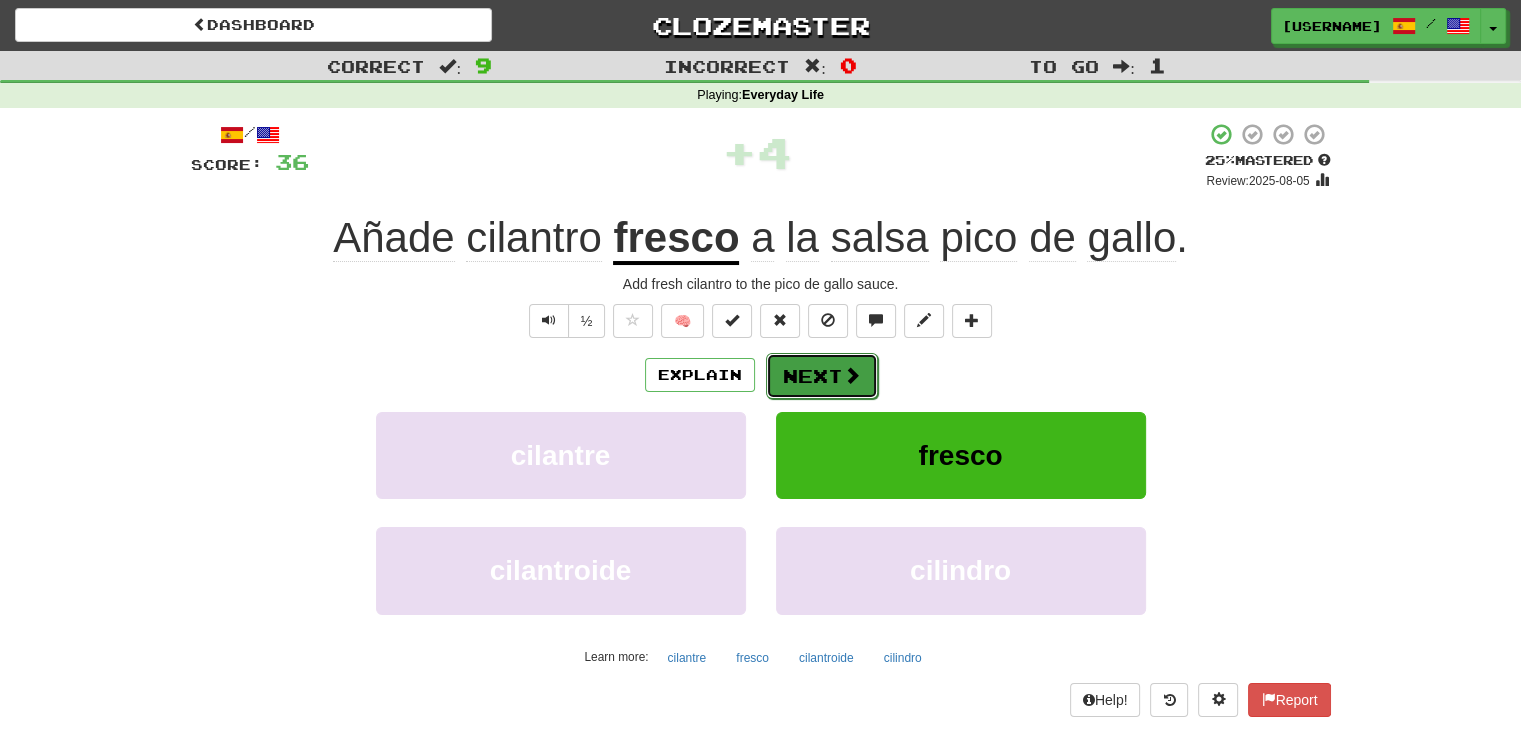 click on "Next" at bounding box center [822, 376] 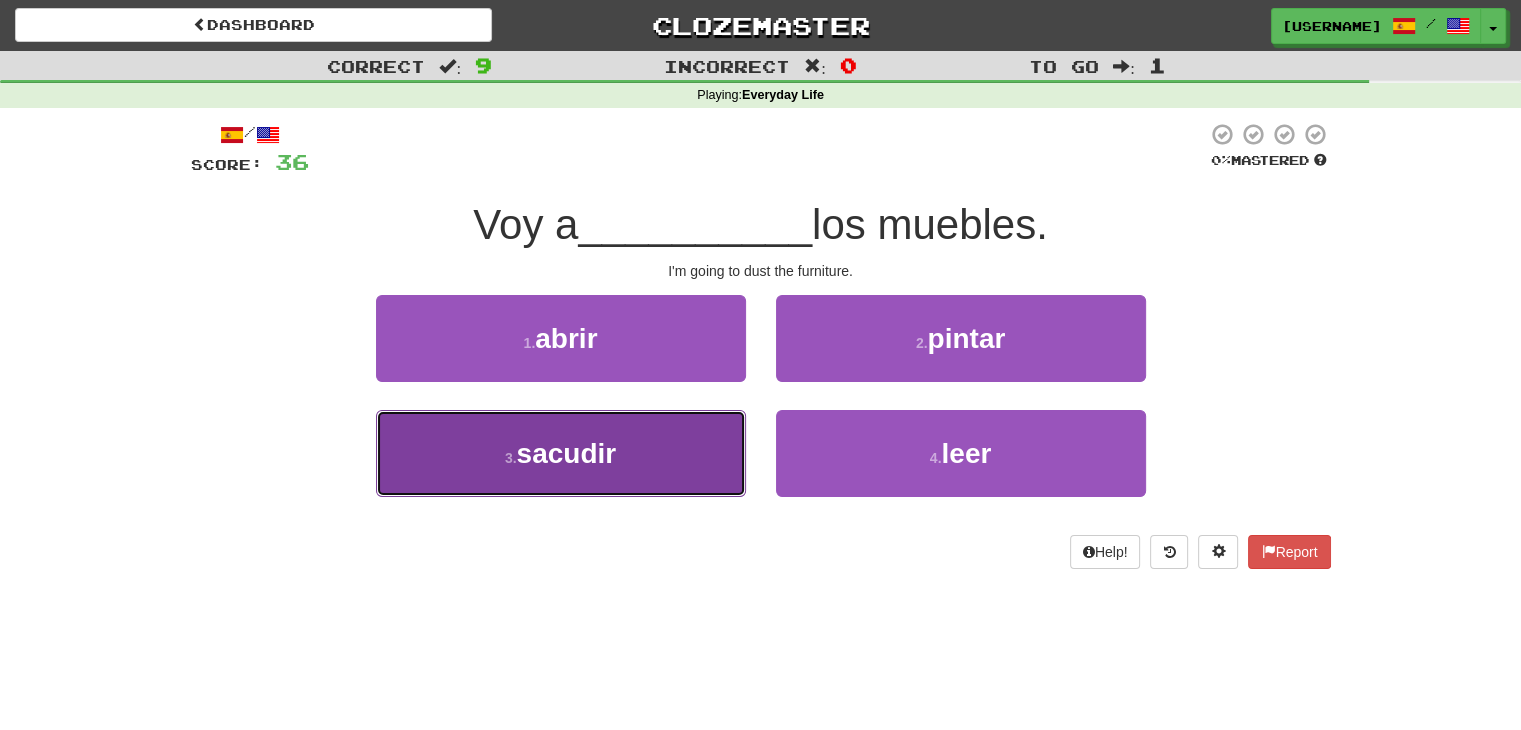 click on "3 .  sacudir" at bounding box center (561, 453) 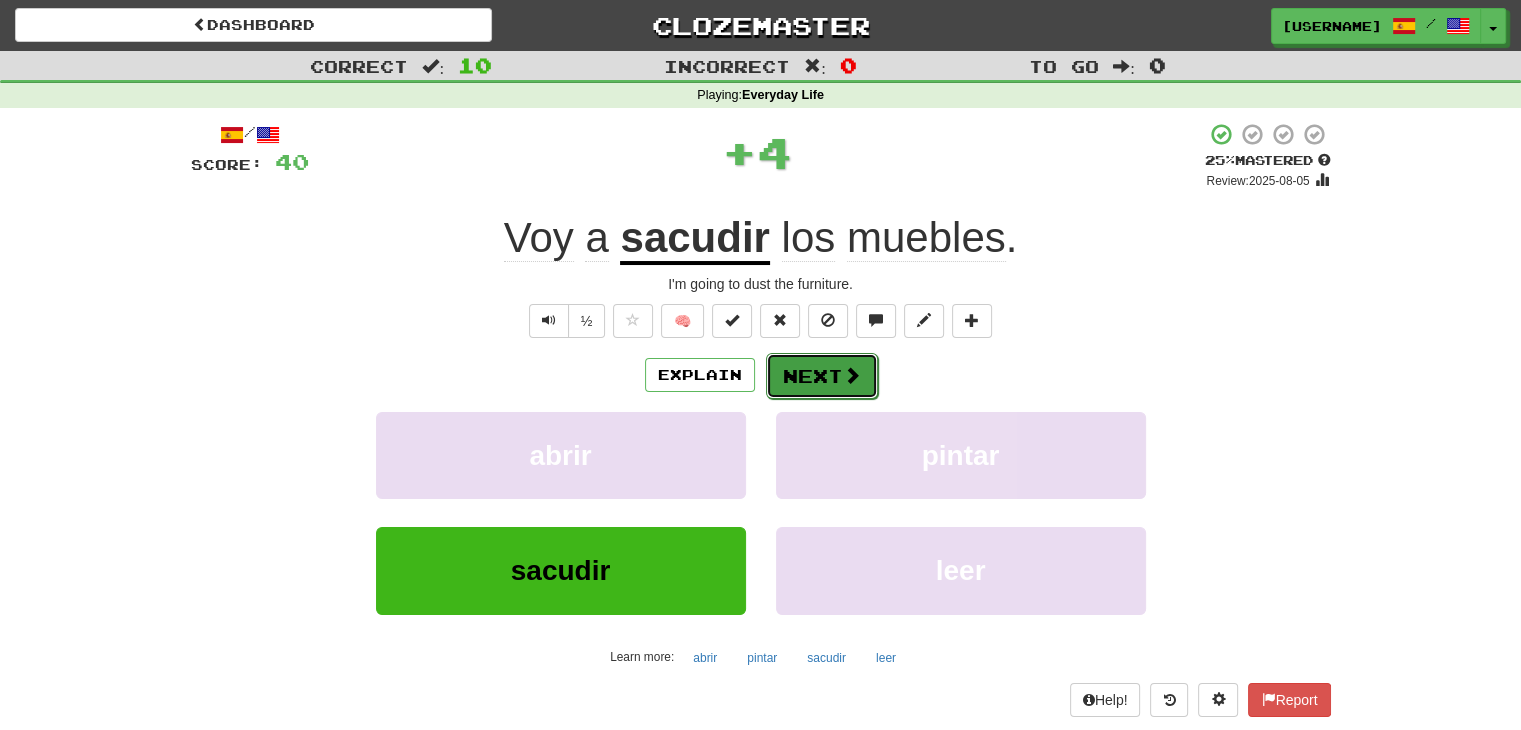 click on "Next" at bounding box center (822, 376) 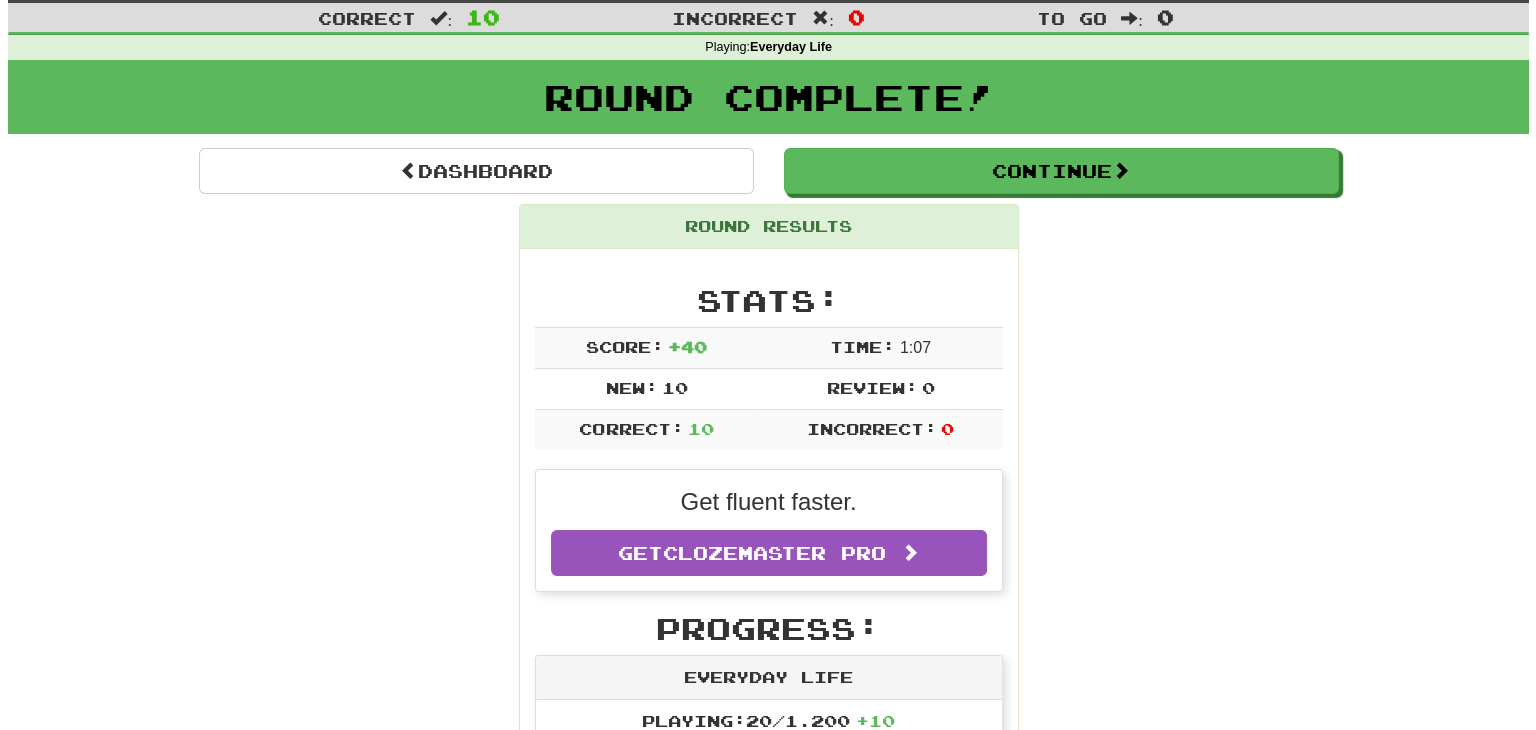 scroll, scrollTop: 0, scrollLeft: 0, axis: both 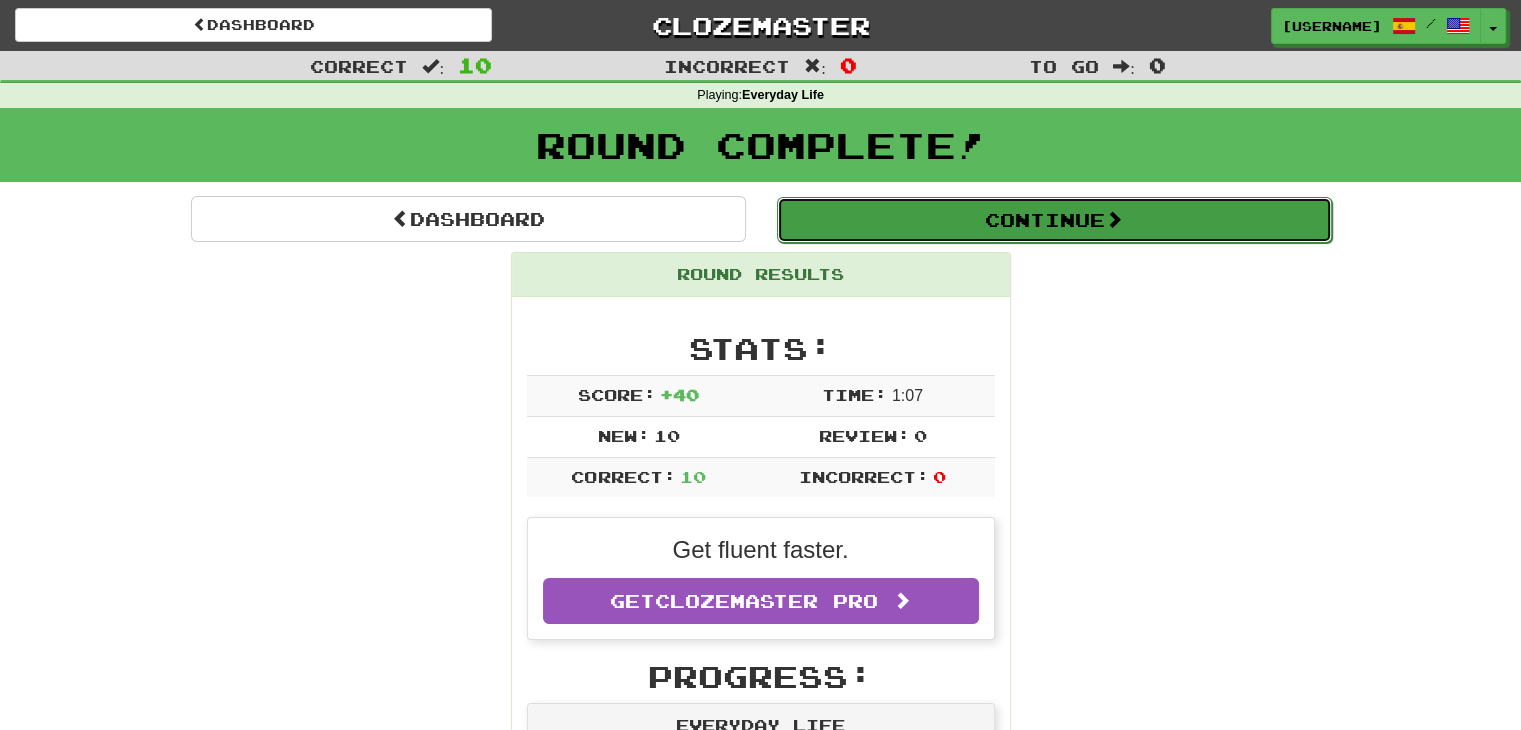 click on "Continue" at bounding box center (1054, 220) 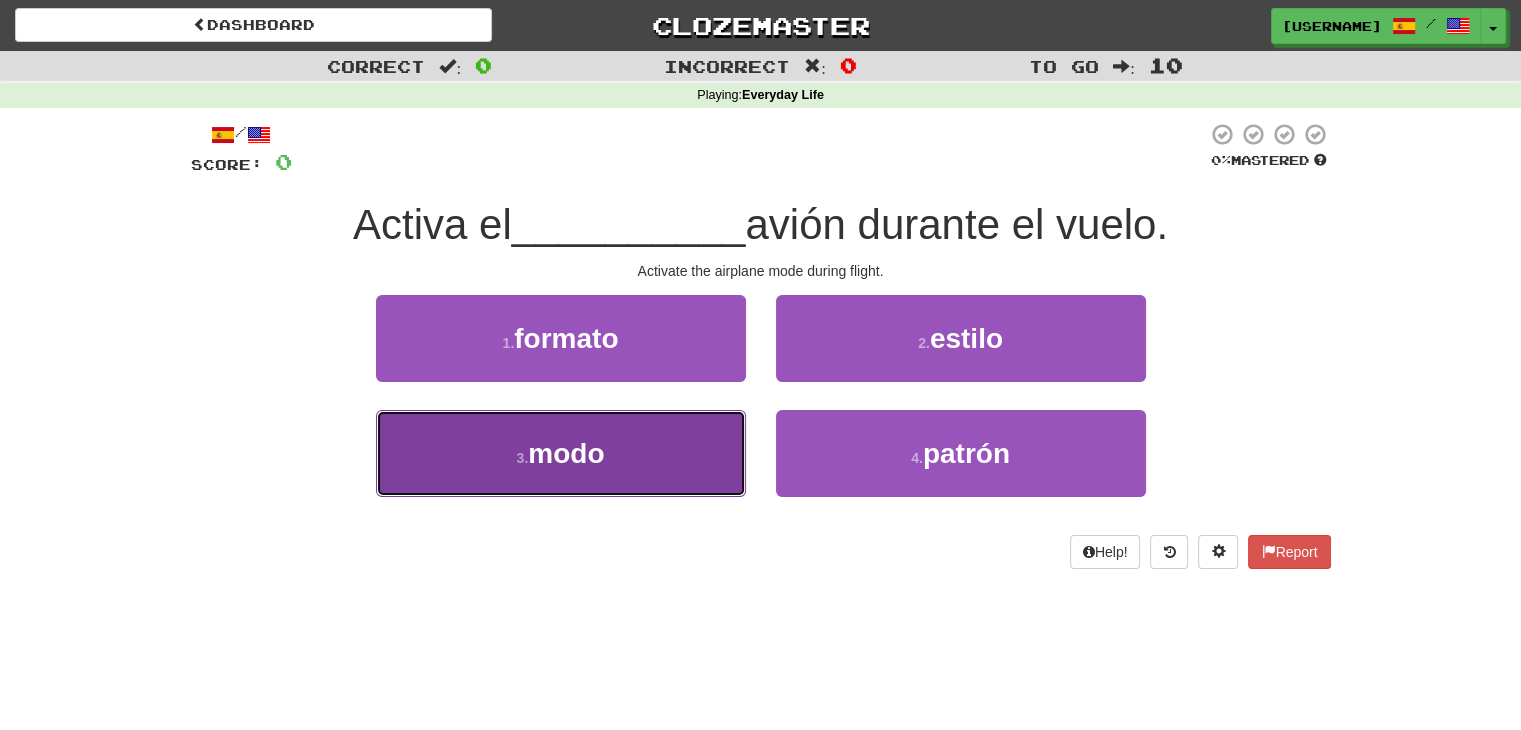 click on "3 .  modo" at bounding box center (561, 453) 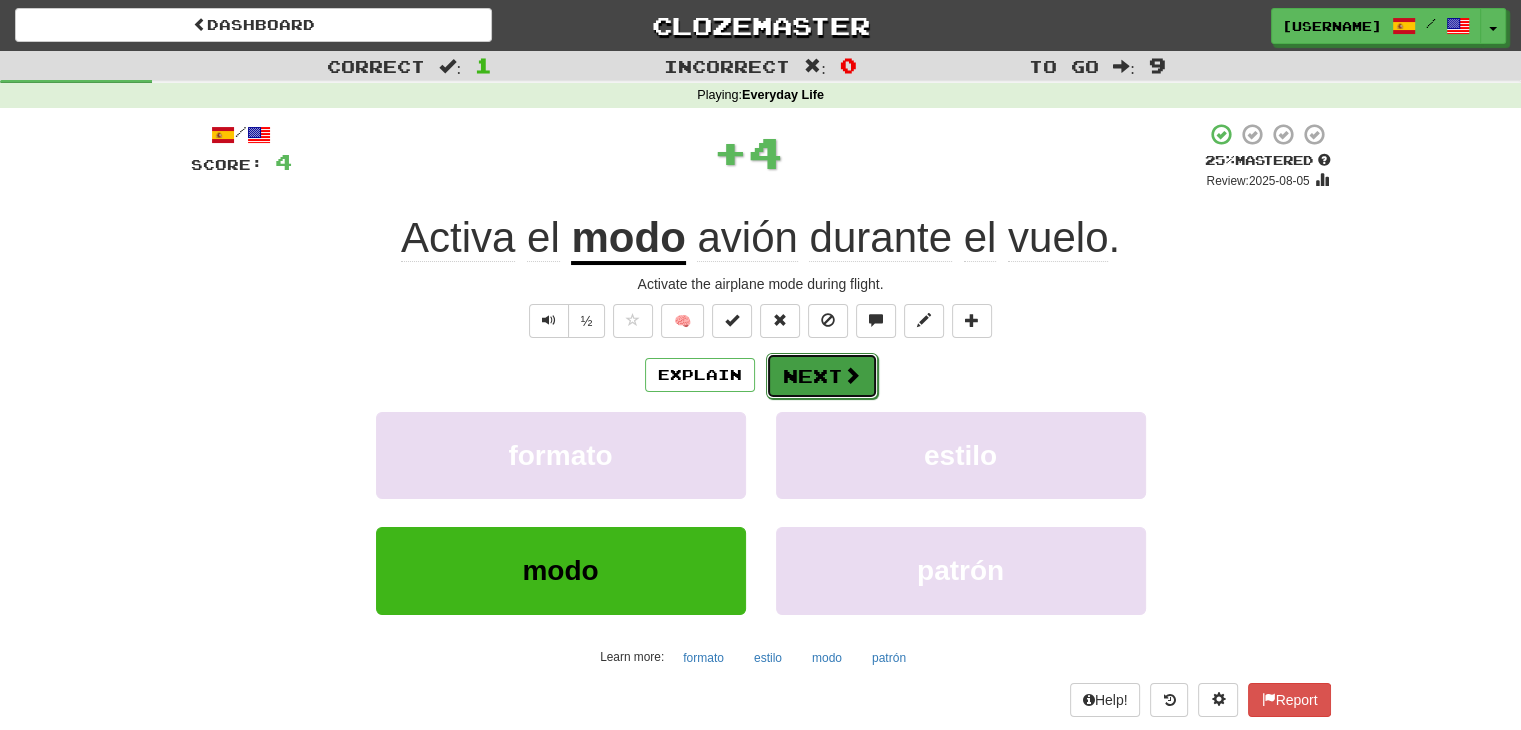 click at bounding box center (852, 375) 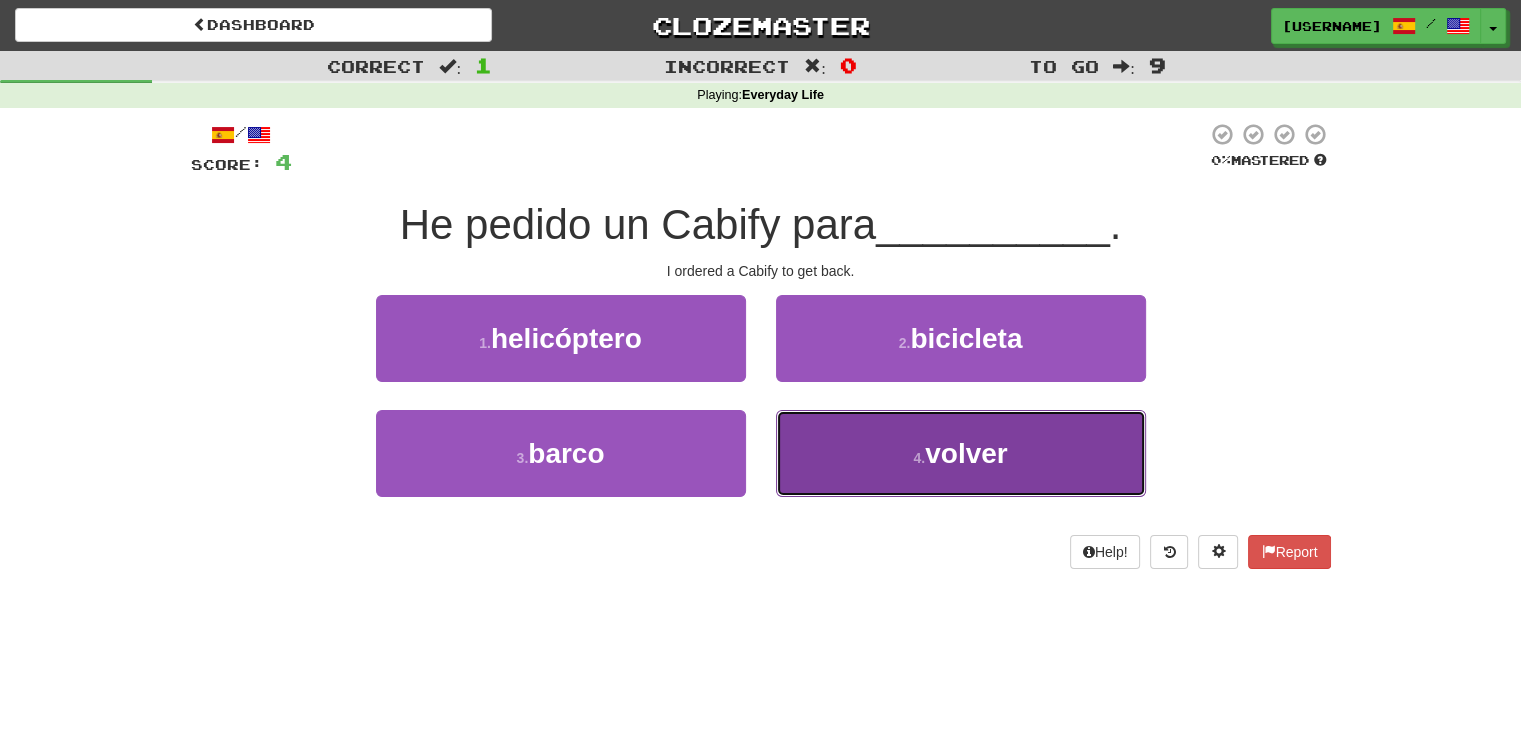 click on "4 .  volver" at bounding box center [961, 453] 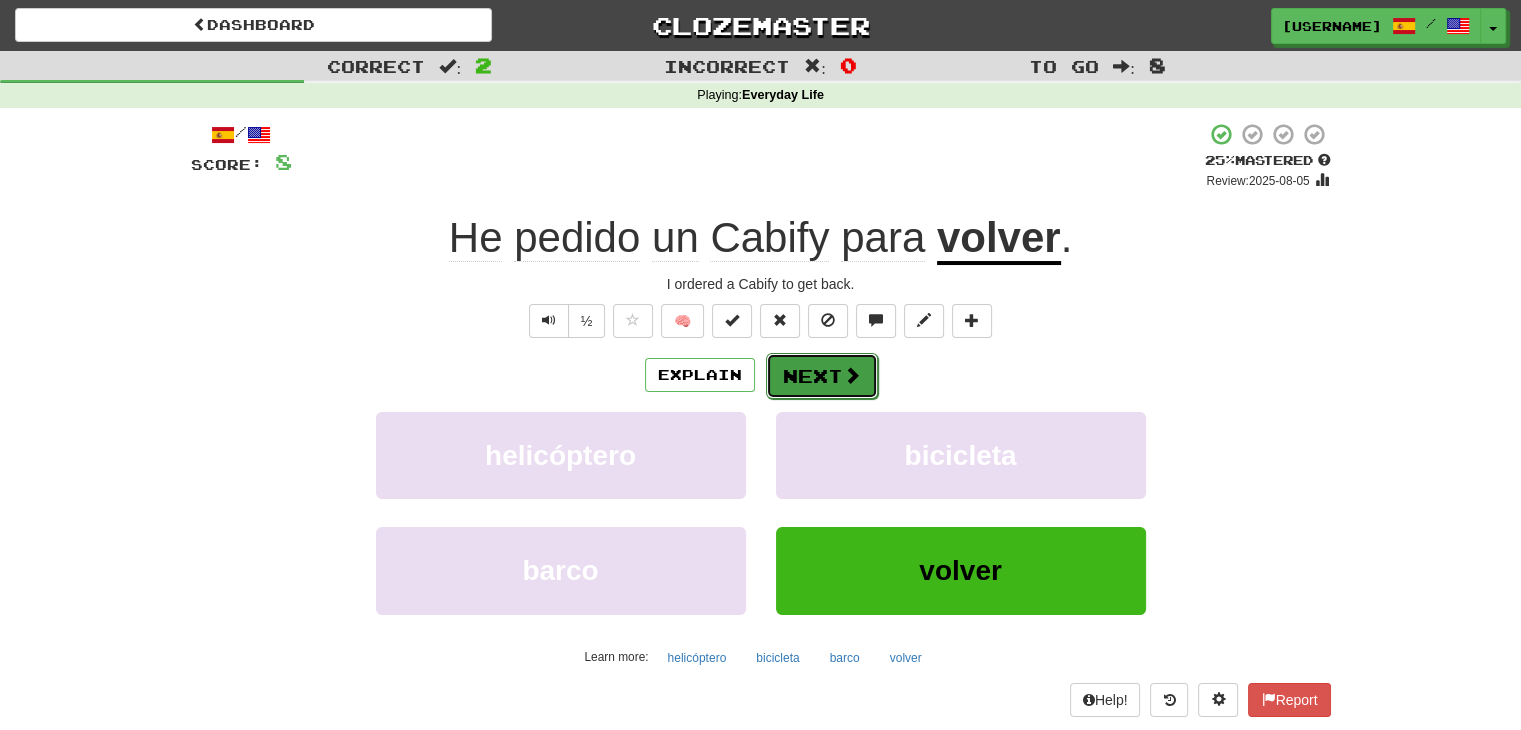 click at bounding box center [852, 375] 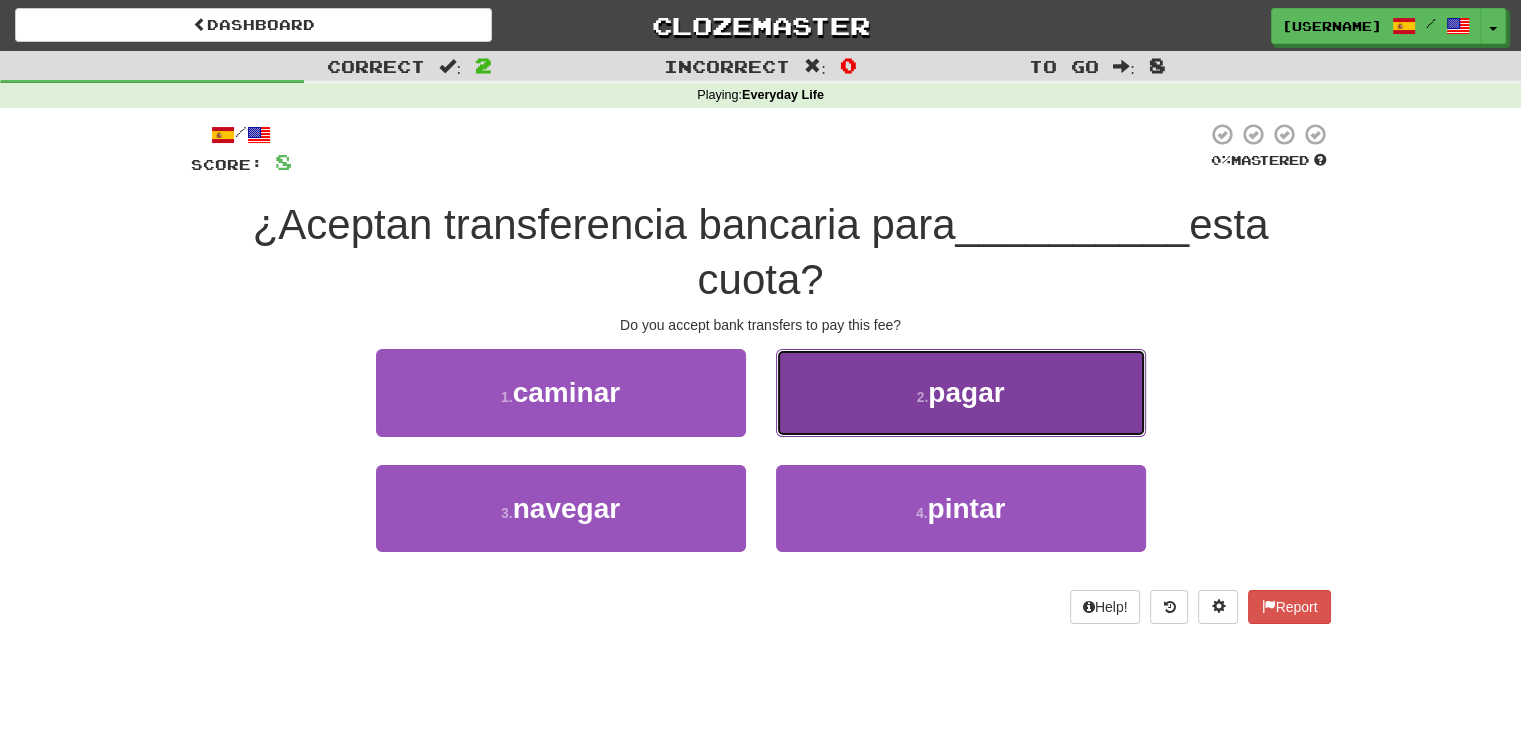 click on "2 .  pagar" at bounding box center (961, 392) 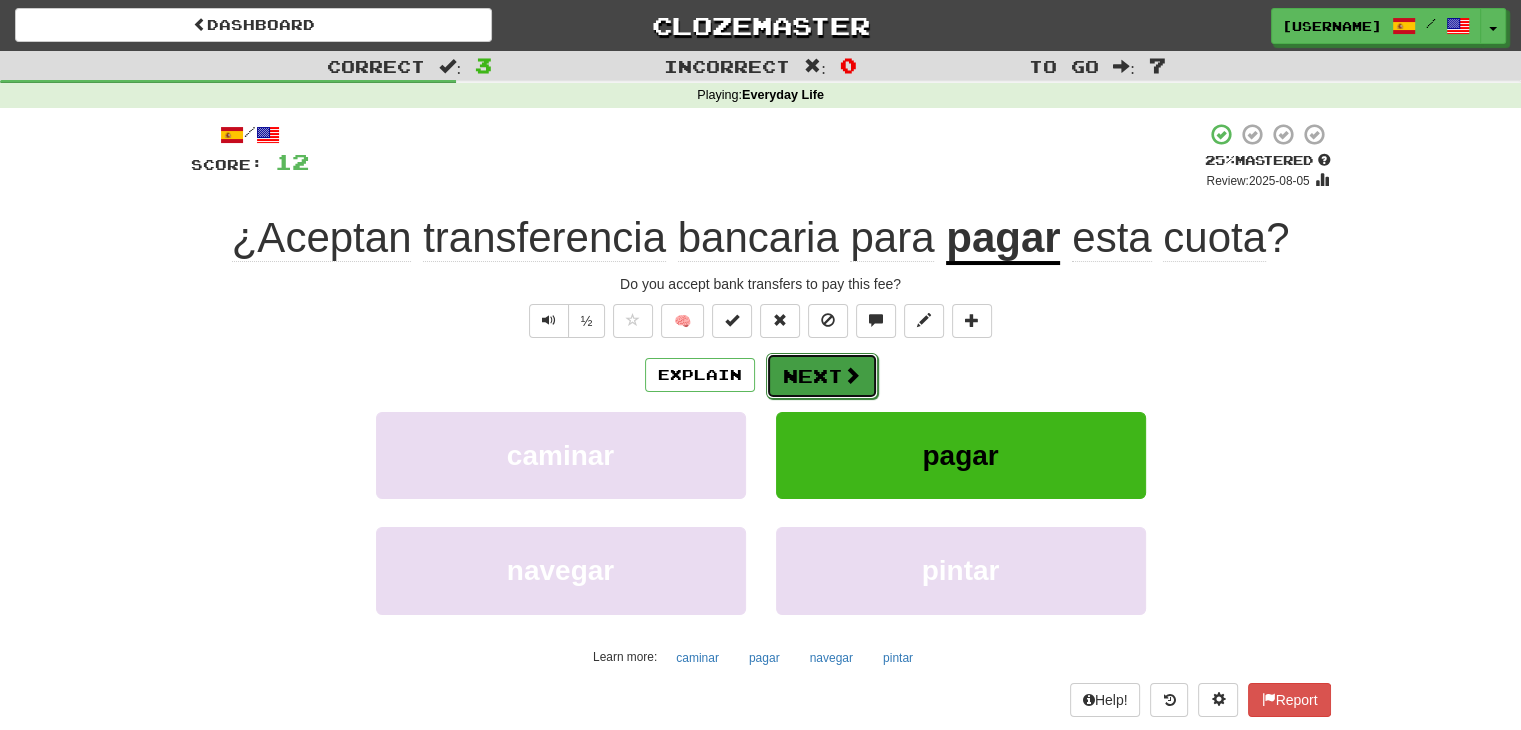 click on "Next" at bounding box center [822, 376] 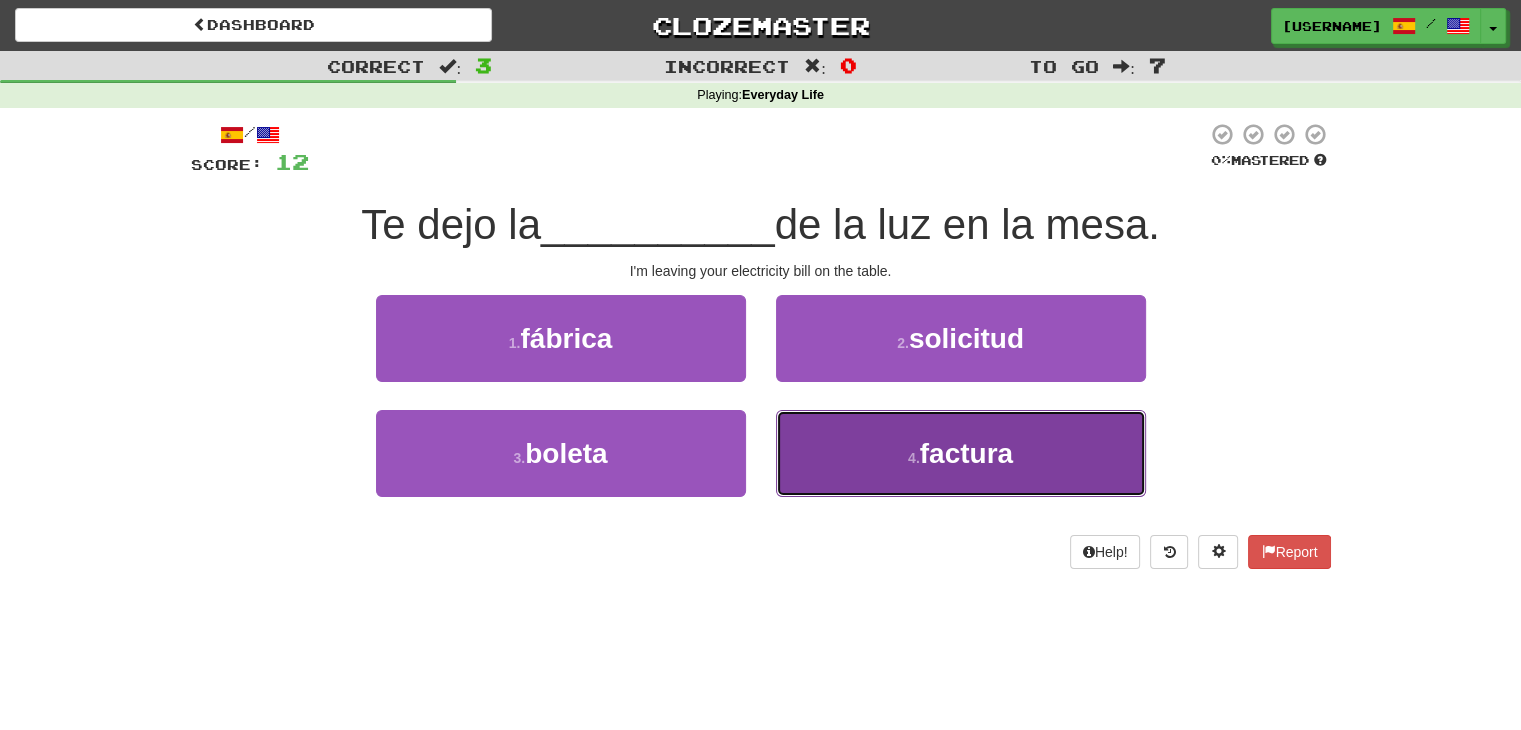 click on "factura" at bounding box center [966, 453] 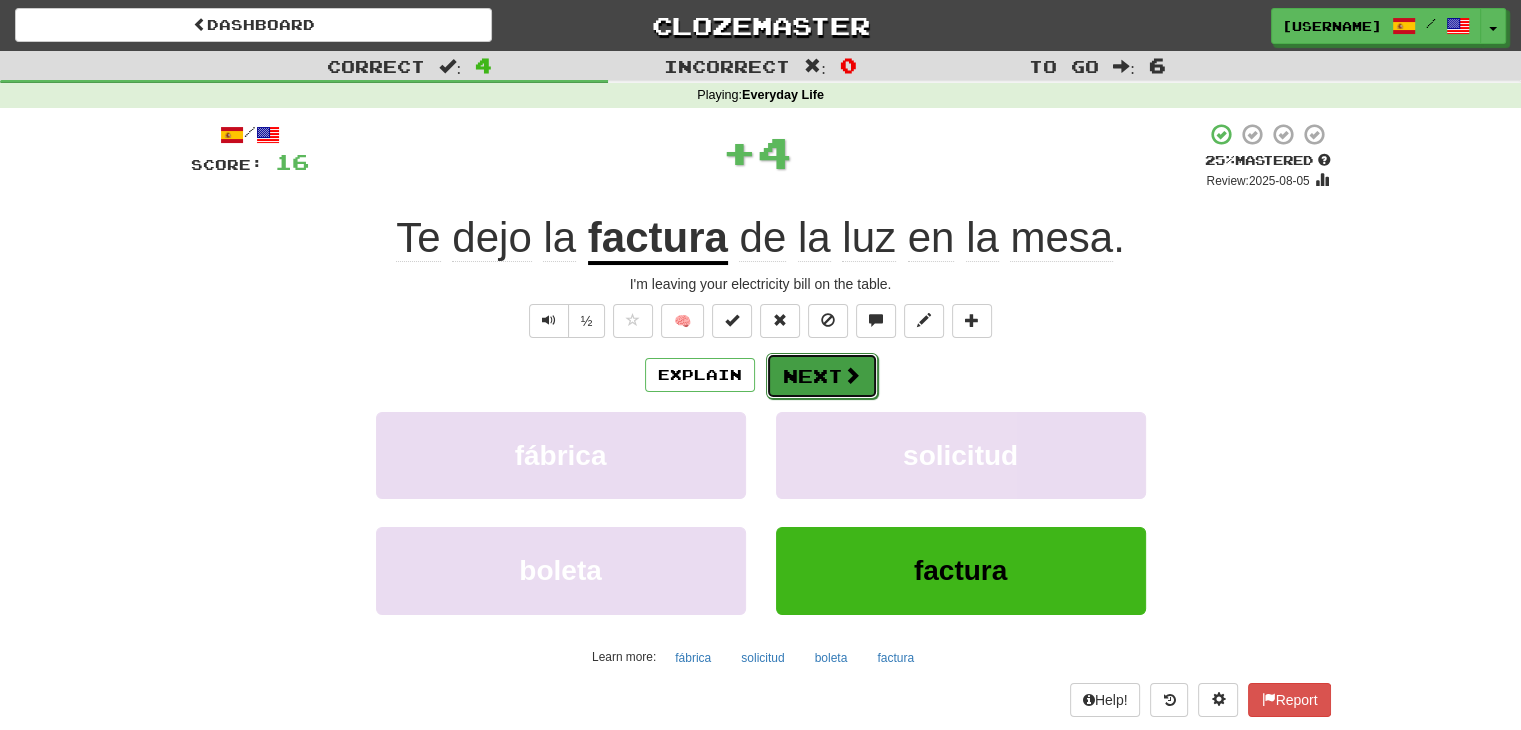 click on "Next" at bounding box center (822, 376) 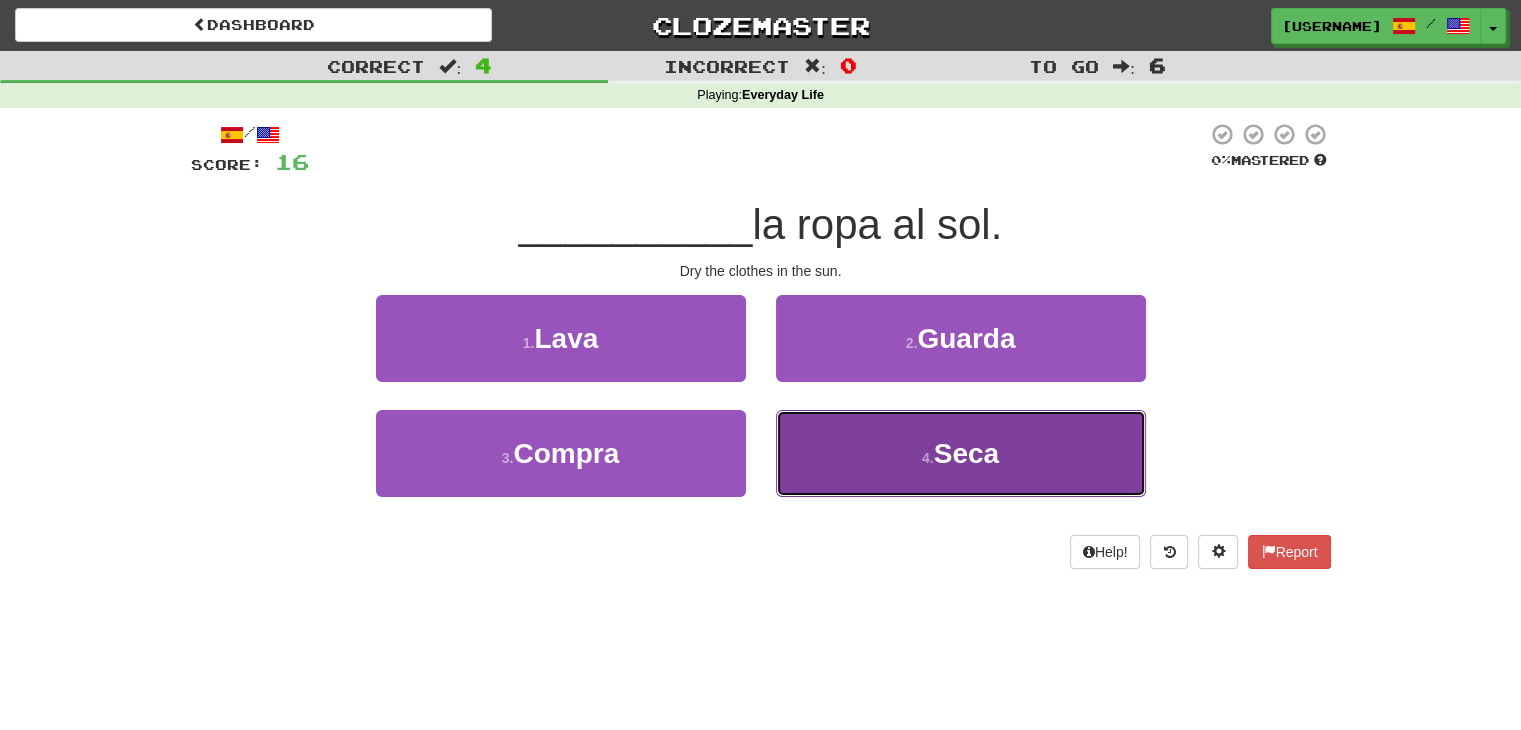 click on "4 .  Seca" at bounding box center (961, 453) 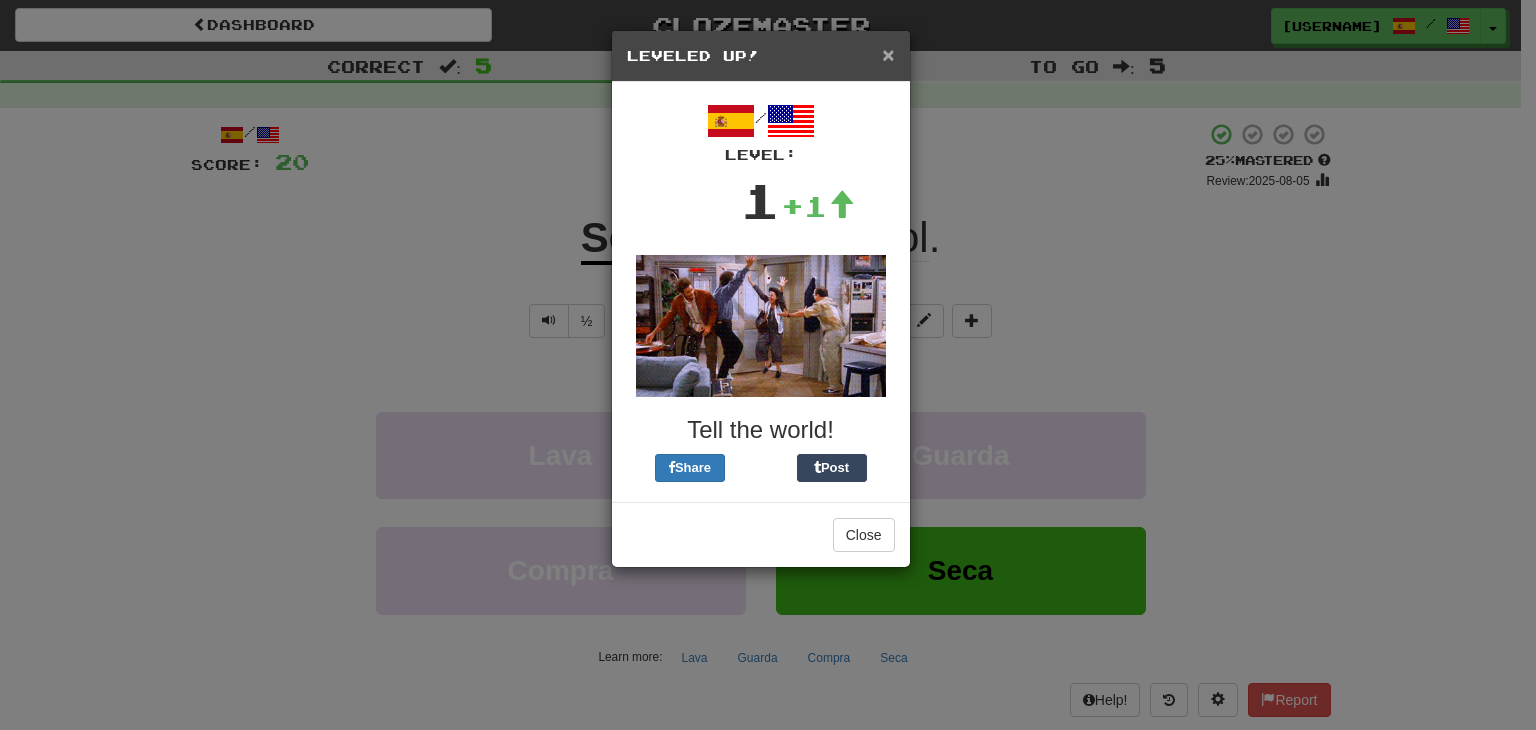 click on "×" at bounding box center (888, 54) 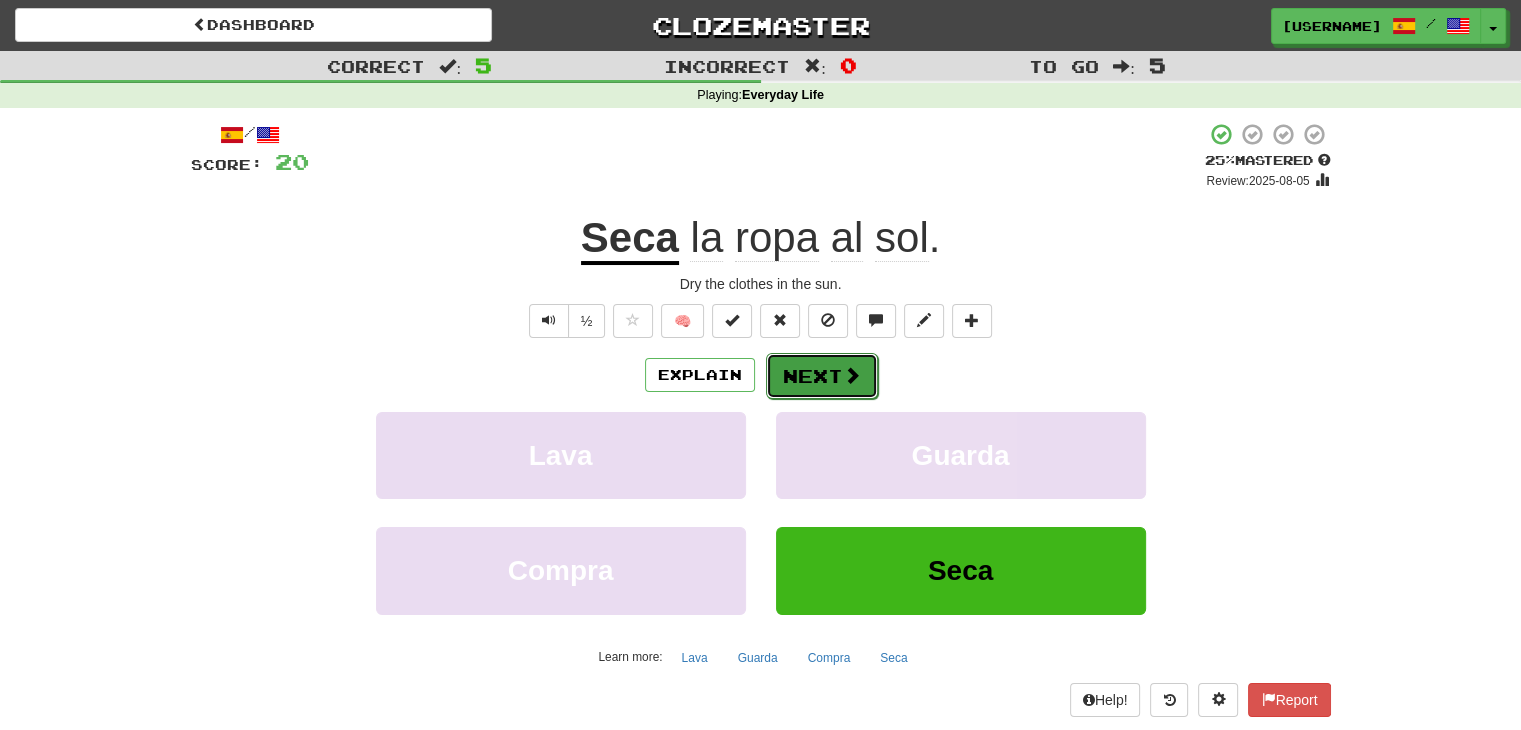 click on "Next" at bounding box center (822, 376) 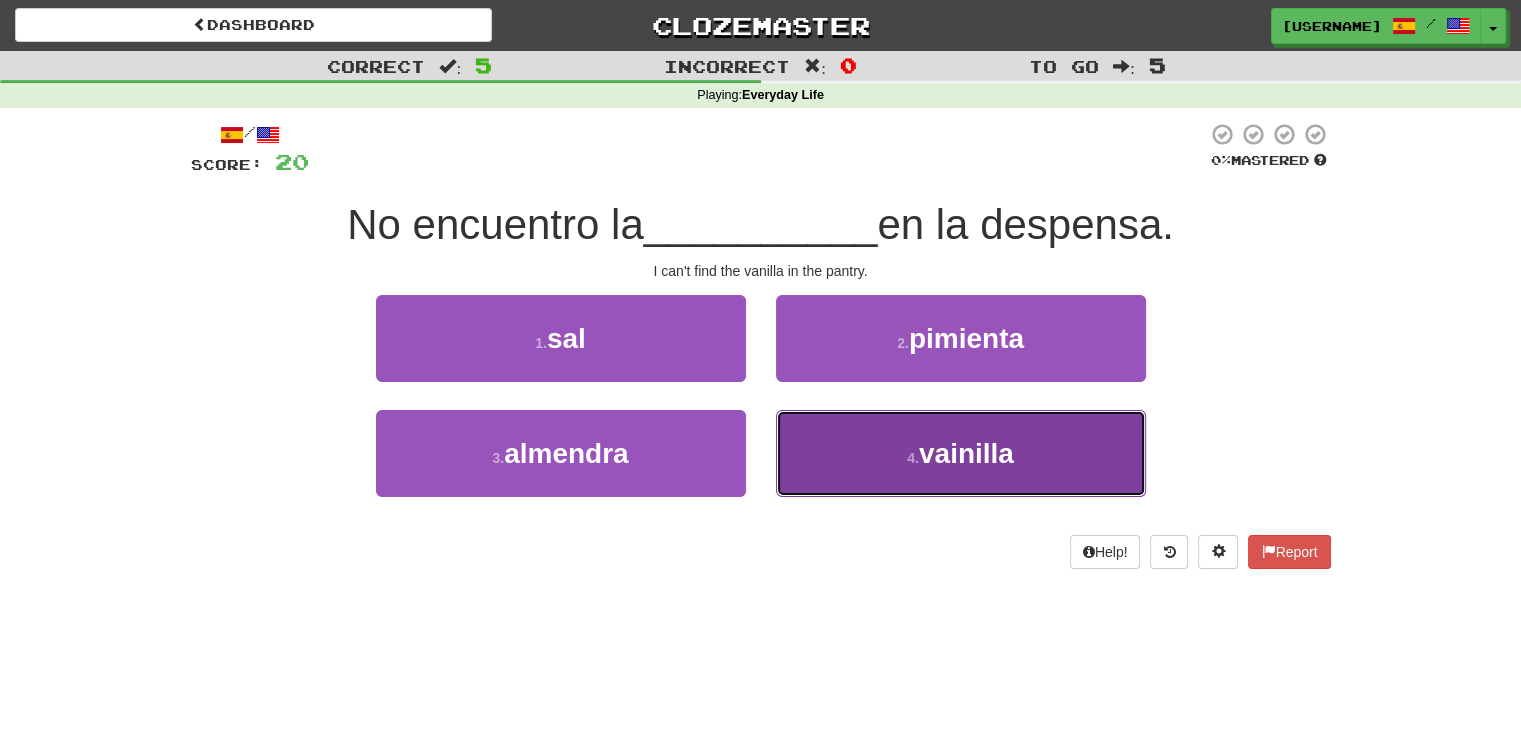 click on "4 .  vainilla" at bounding box center [961, 453] 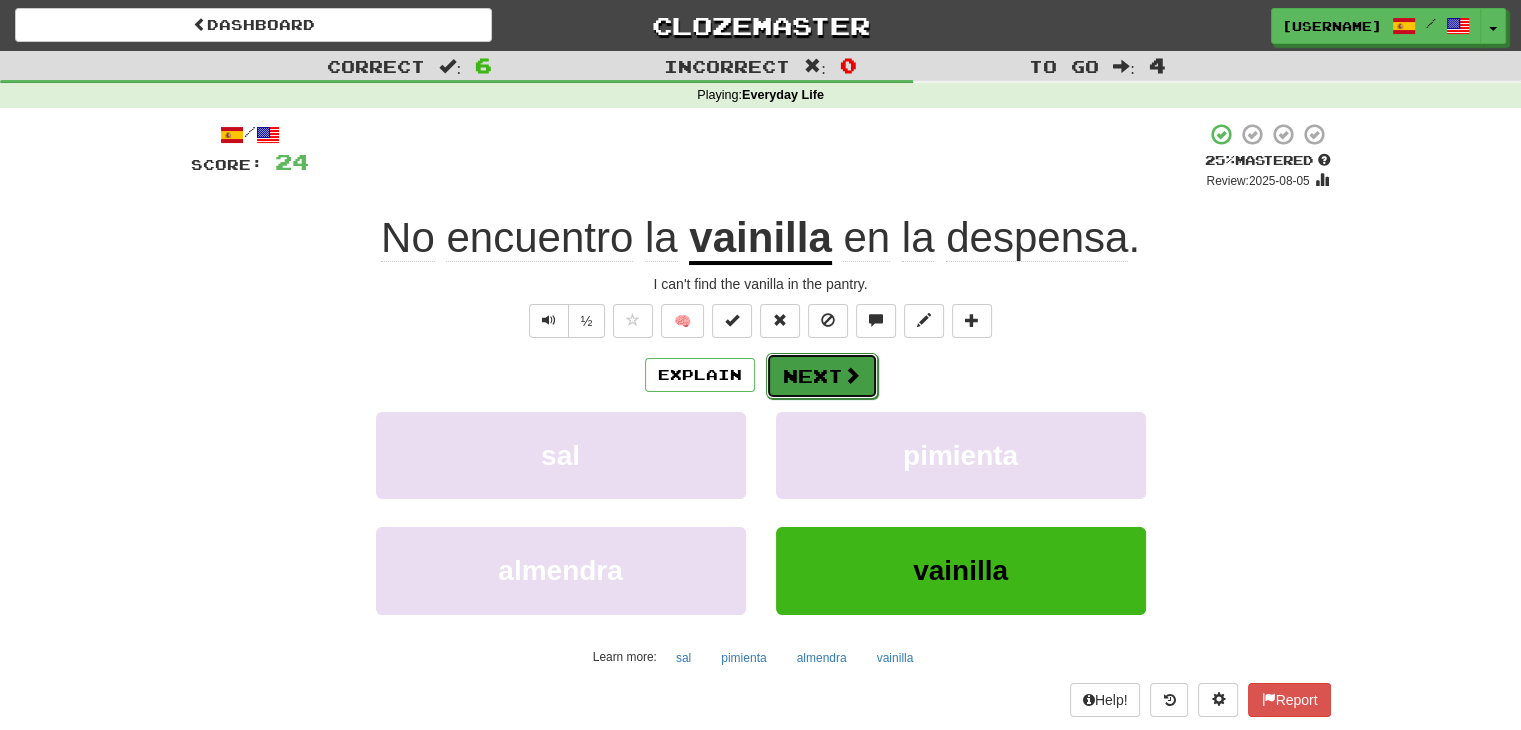 click on "Next" at bounding box center (822, 376) 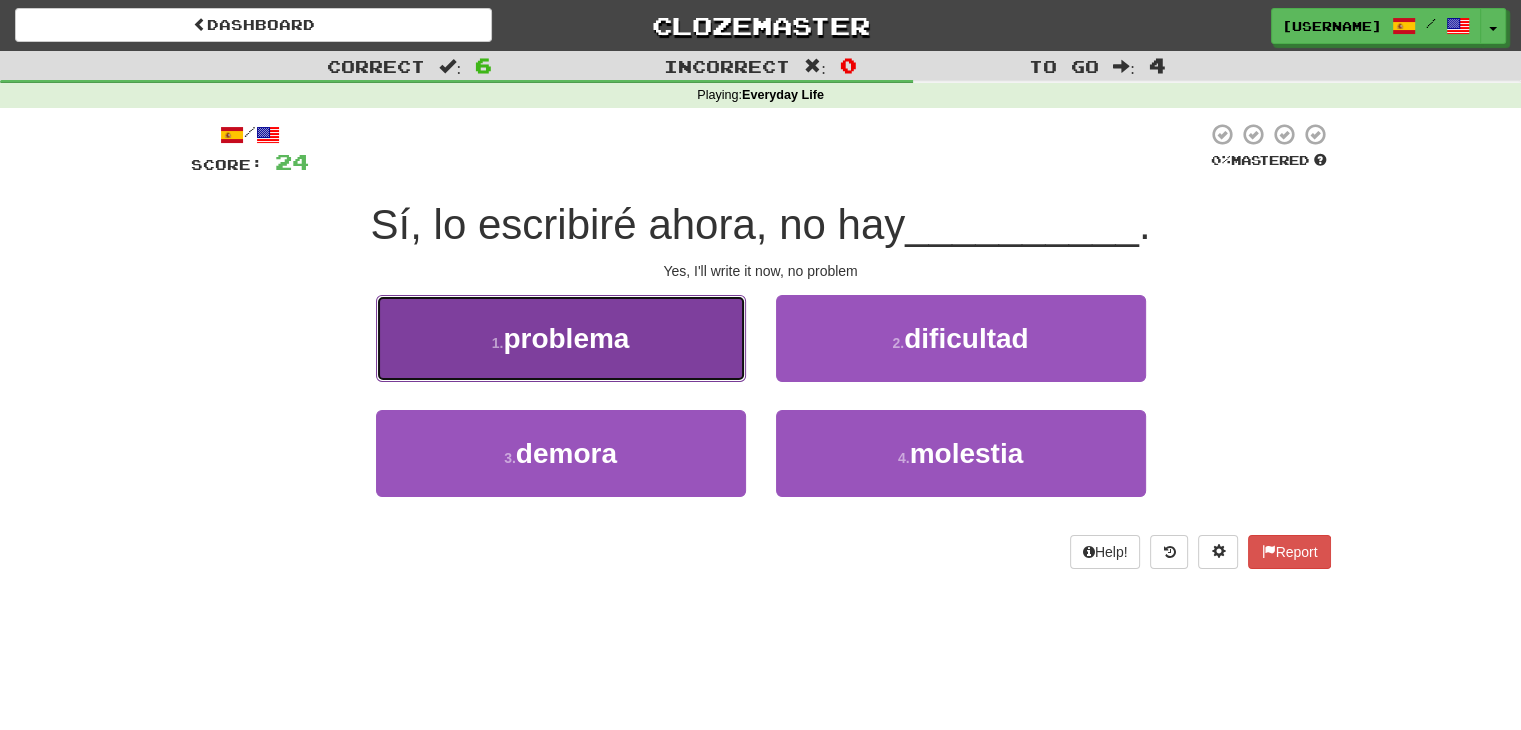 click on "1 .  problema" at bounding box center [561, 338] 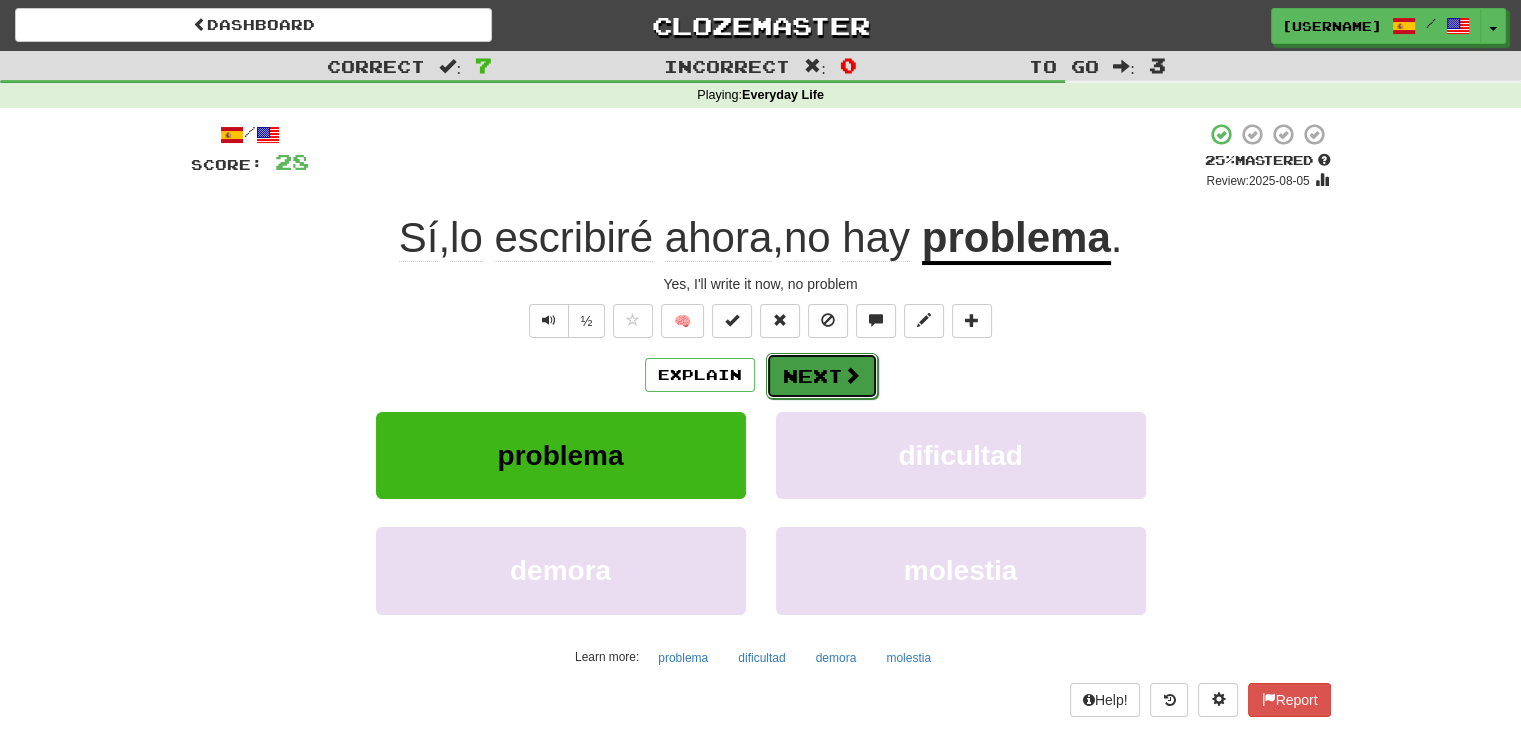 click on "Next" at bounding box center [822, 376] 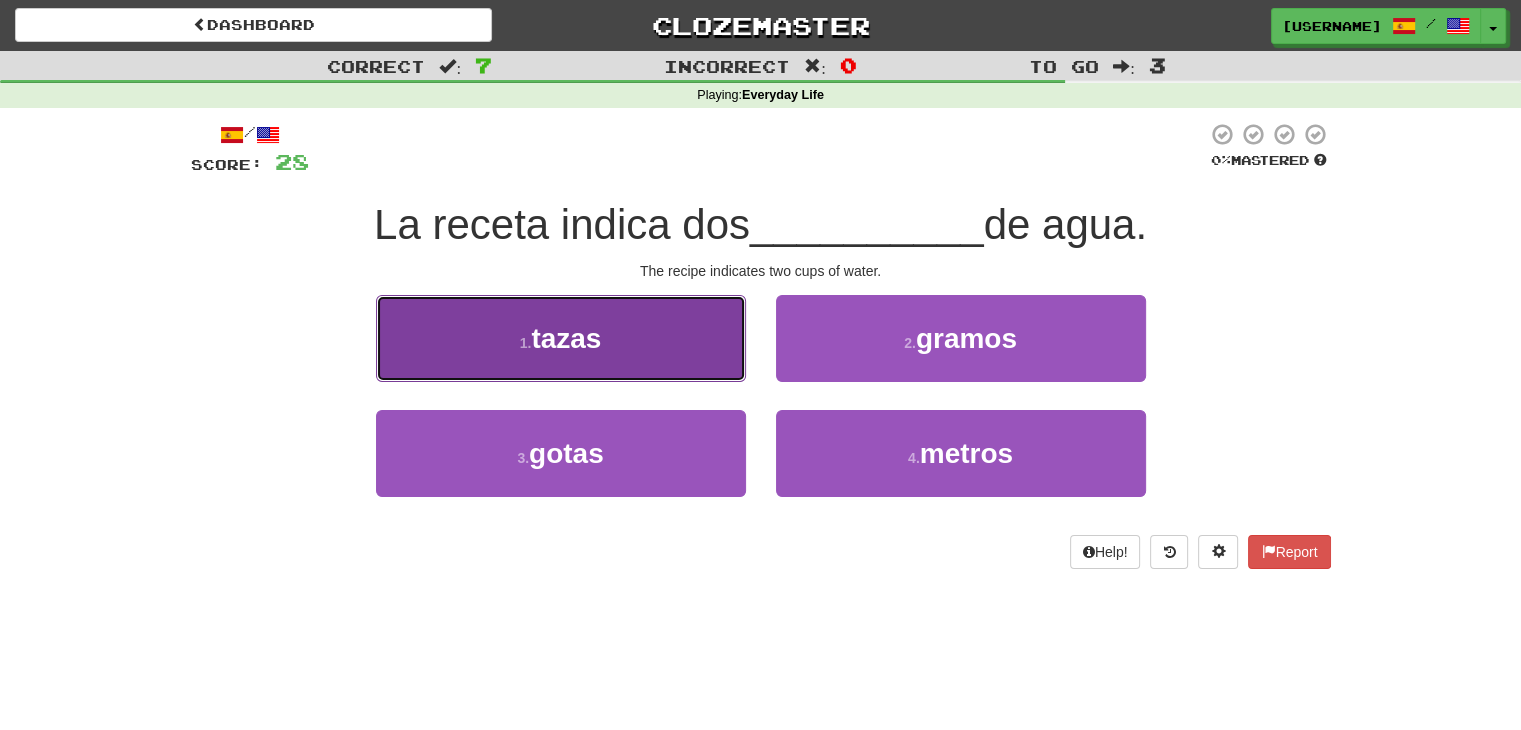 click on "1 .  tazas" at bounding box center [561, 338] 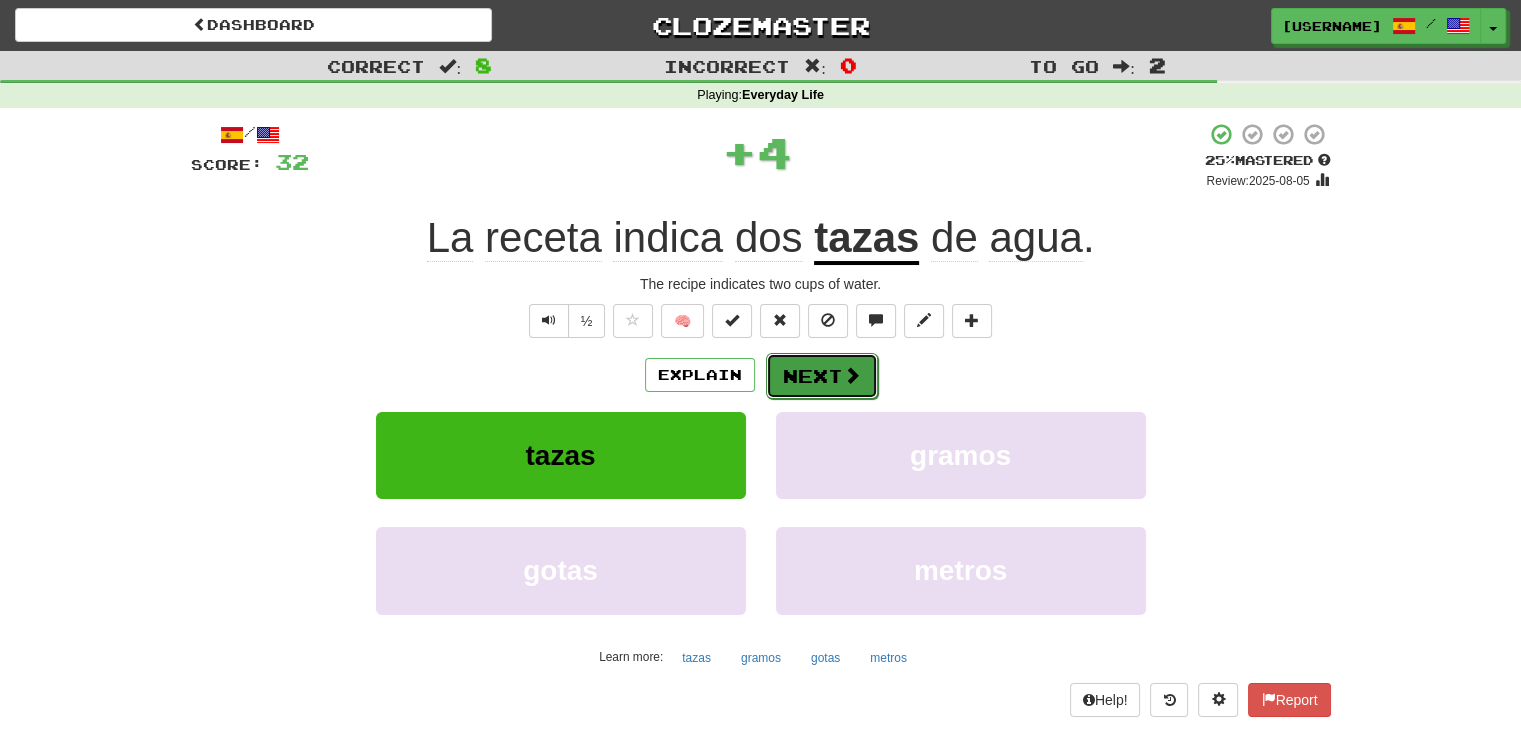 click on "Next" at bounding box center [822, 376] 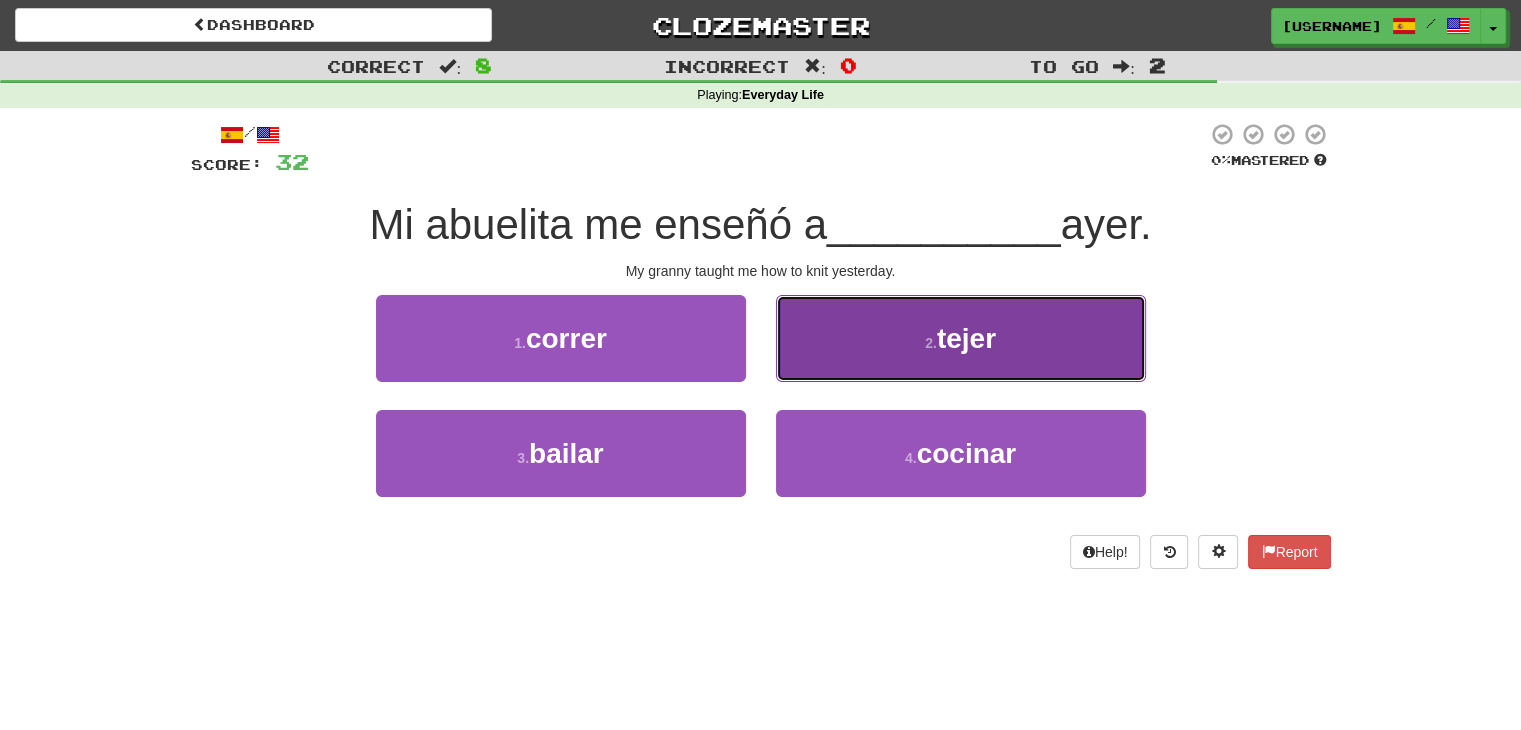 click on "tejer" at bounding box center (966, 338) 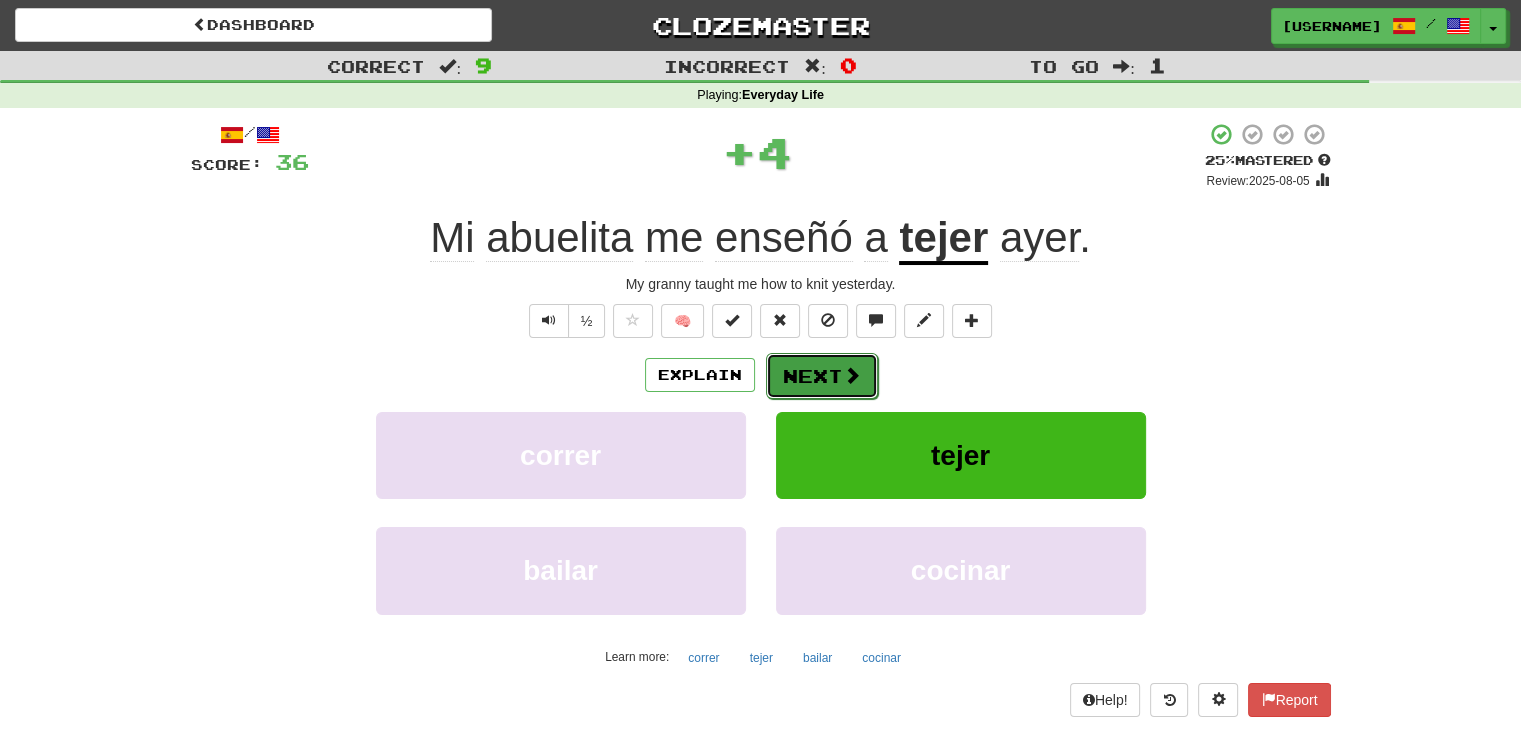 click on "Next" at bounding box center (822, 376) 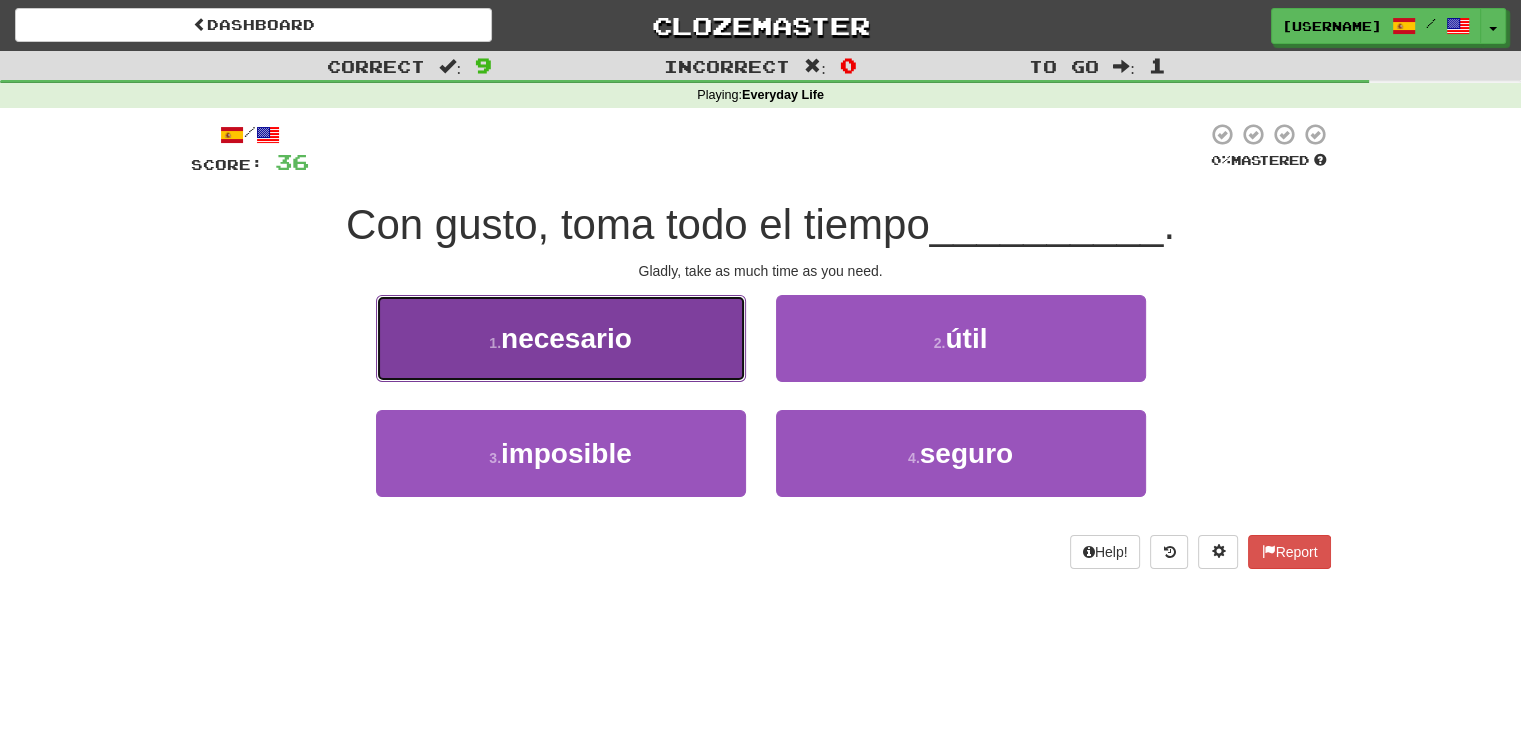 click on "1 .  necesario" at bounding box center [561, 338] 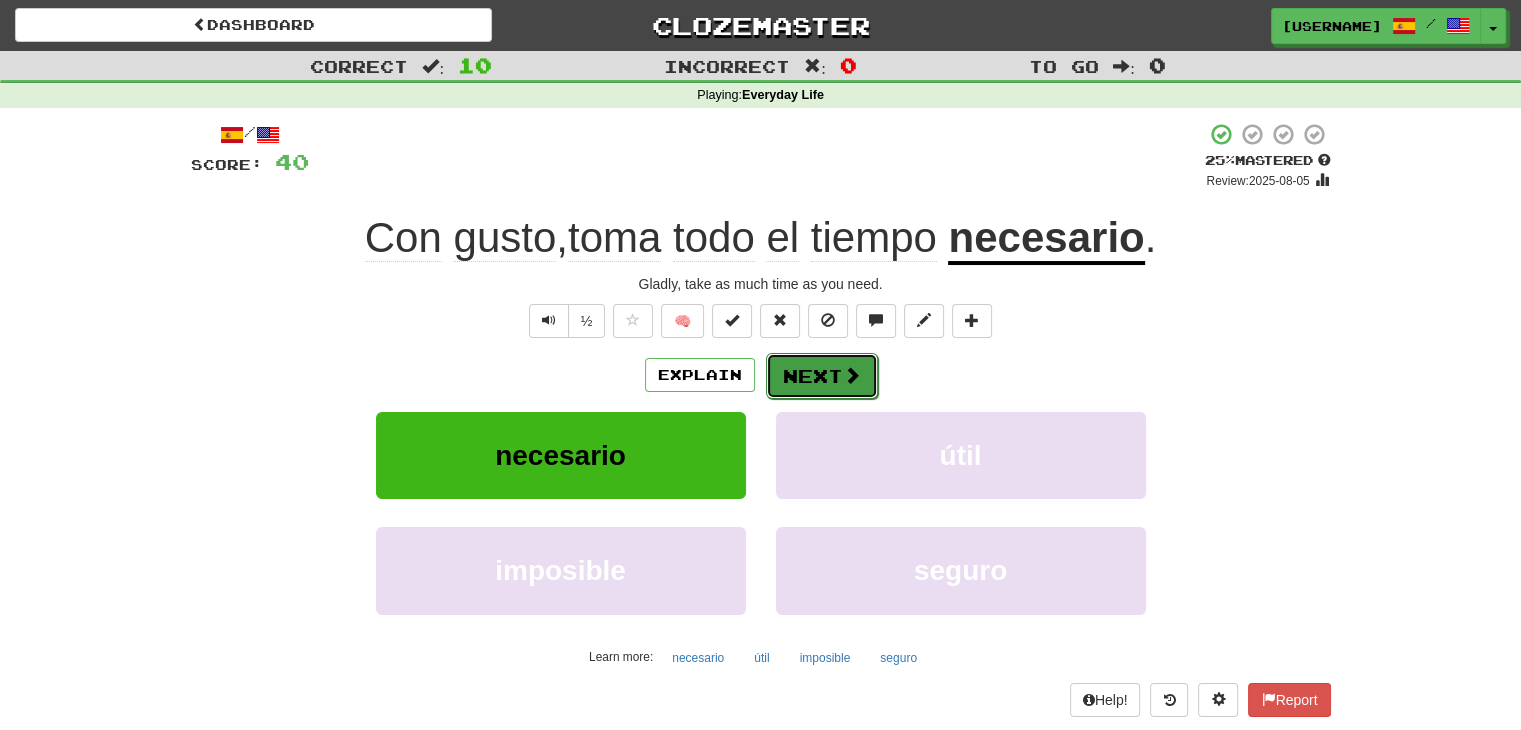 click on "Next" at bounding box center (822, 376) 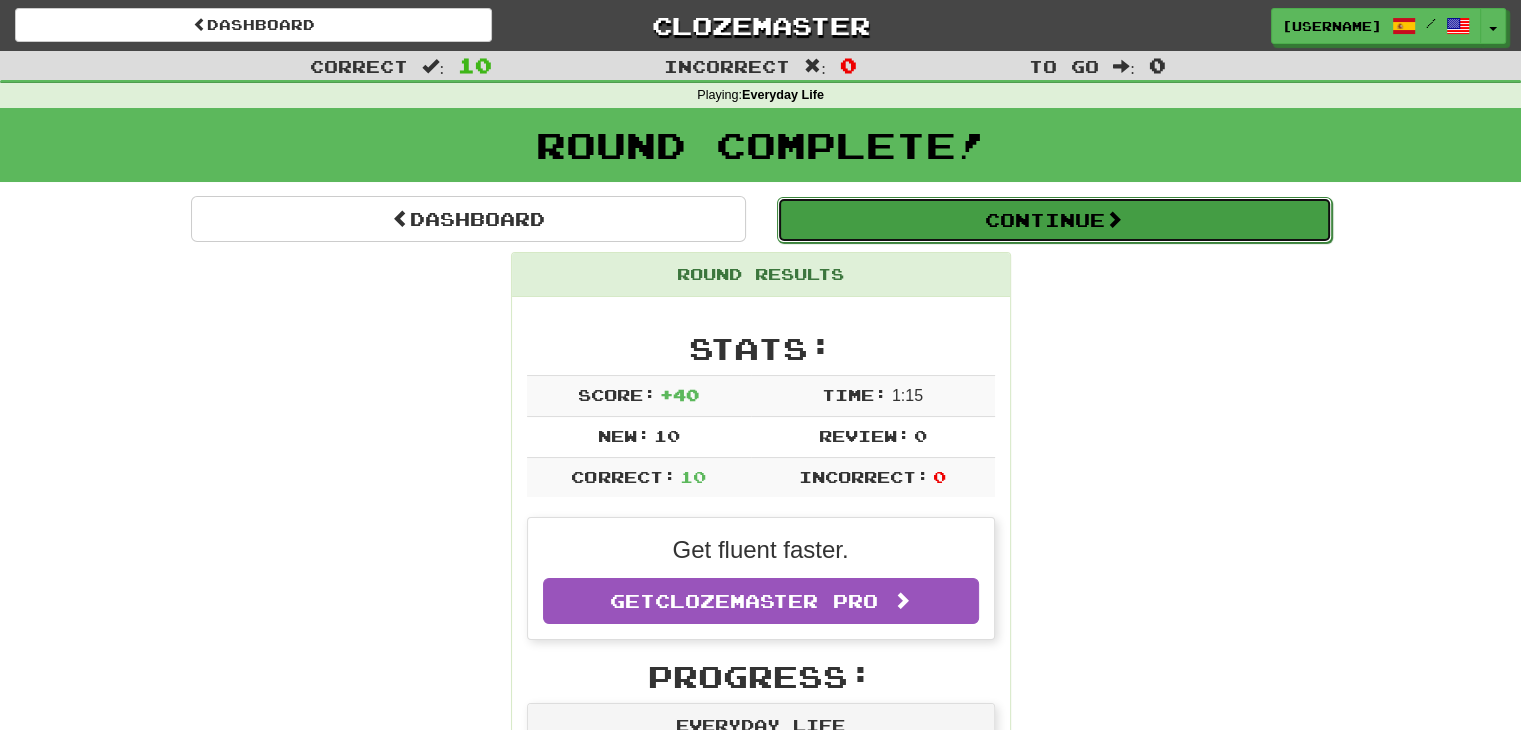 click at bounding box center (1114, 219) 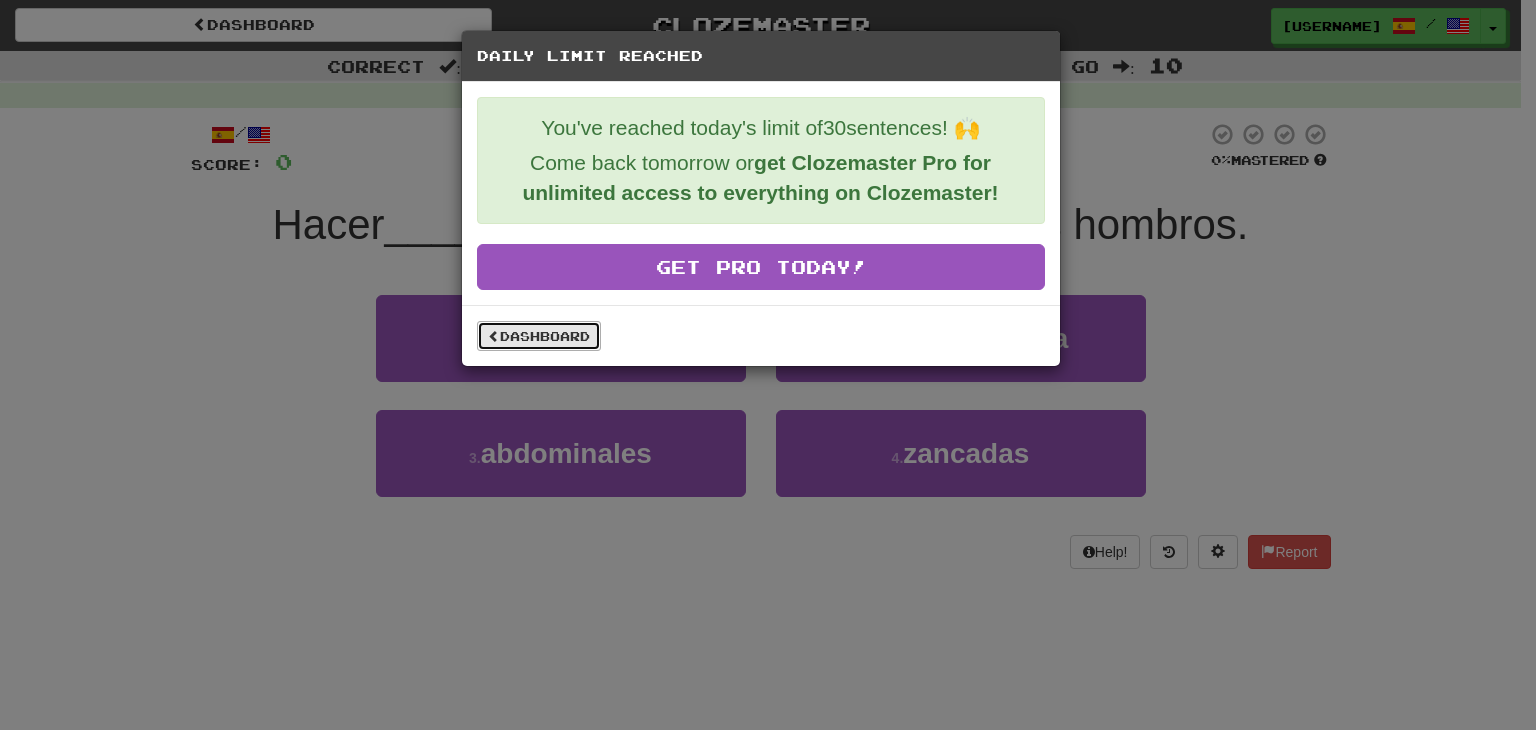 click on "Dashboard" at bounding box center [539, 336] 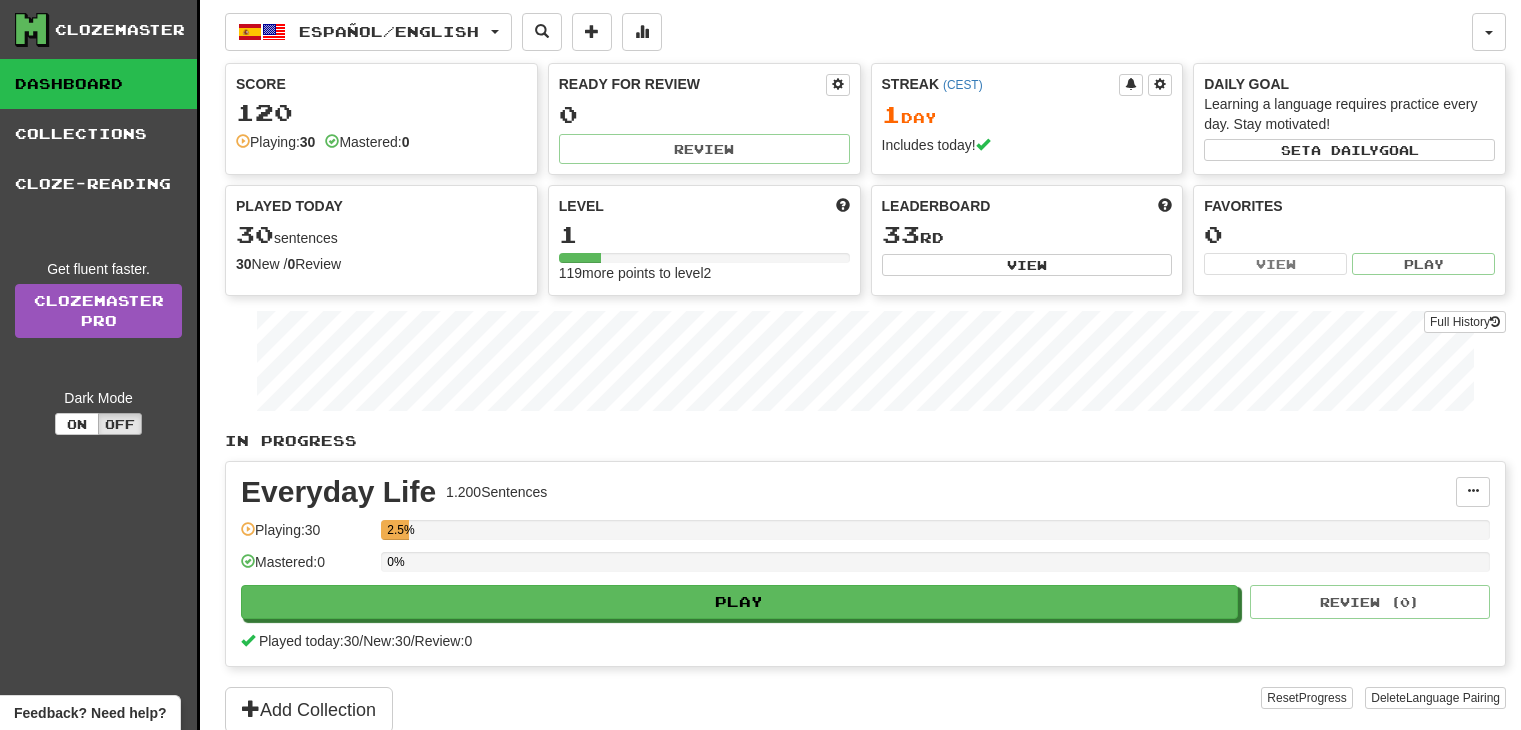 scroll, scrollTop: 0, scrollLeft: 0, axis: both 